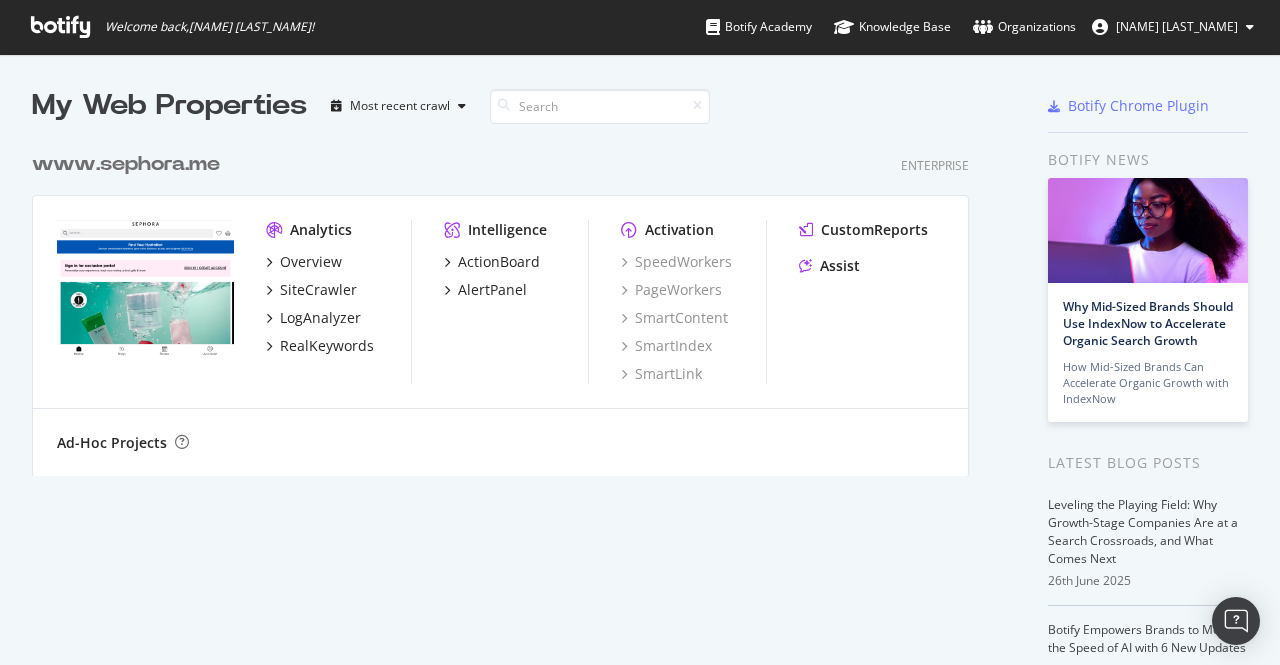 scroll, scrollTop: 0, scrollLeft: 0, axis: both 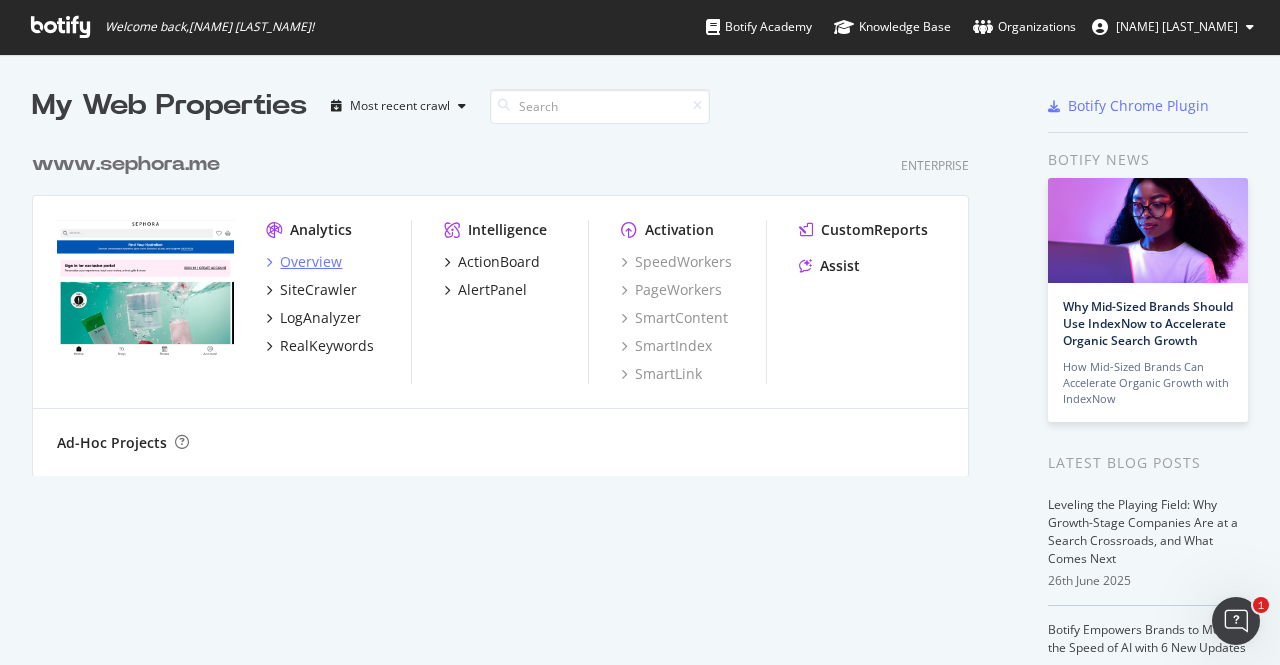 click on "Overview" at bounding box center [311, 262] 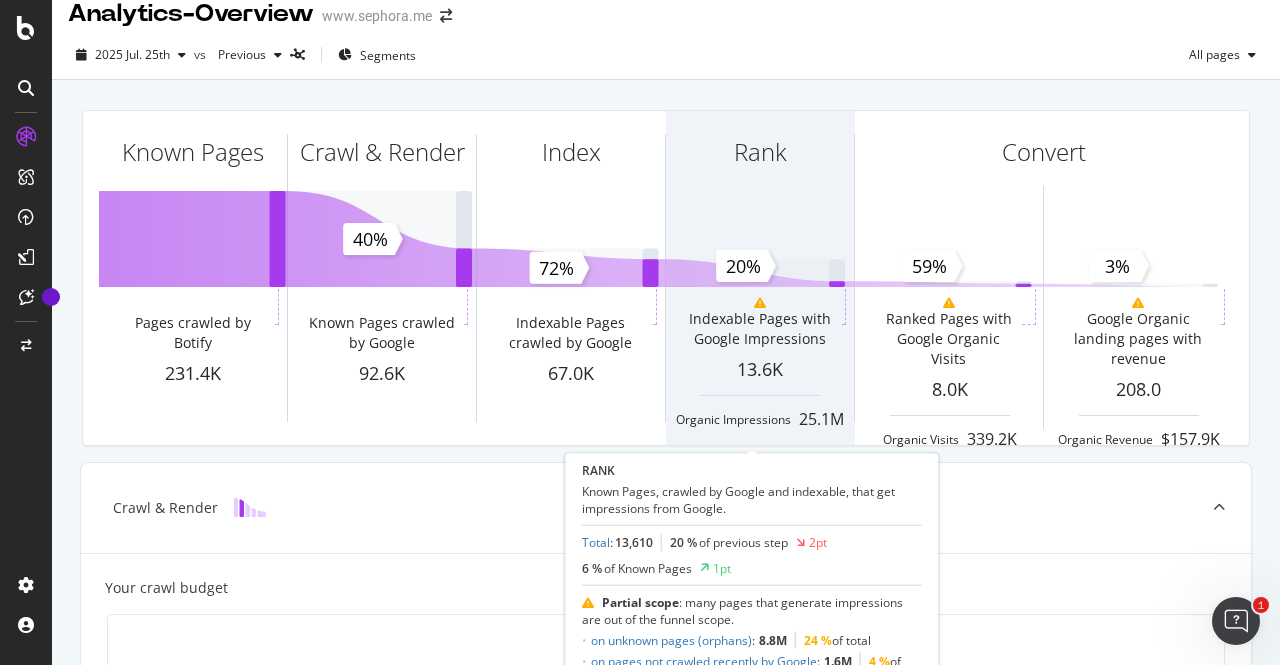 scroll, scrollTop: 0, scrollLeft: 0, axis: both 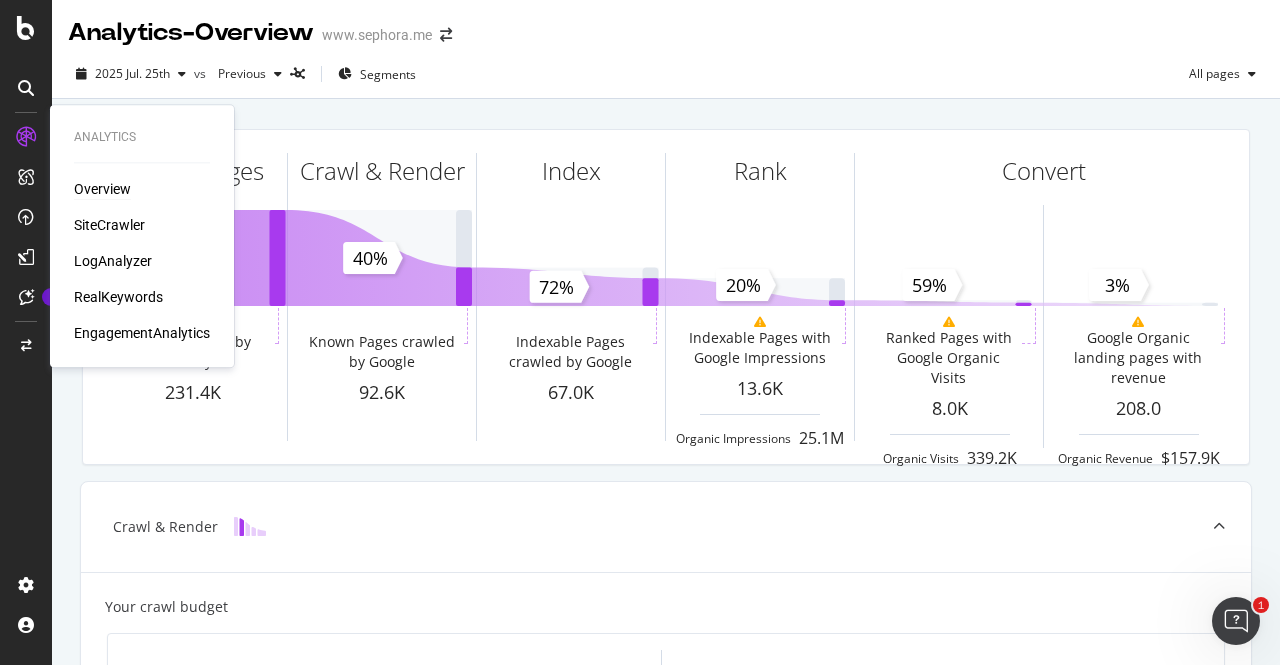 click on "Overview" at bounding box center [102, 189] 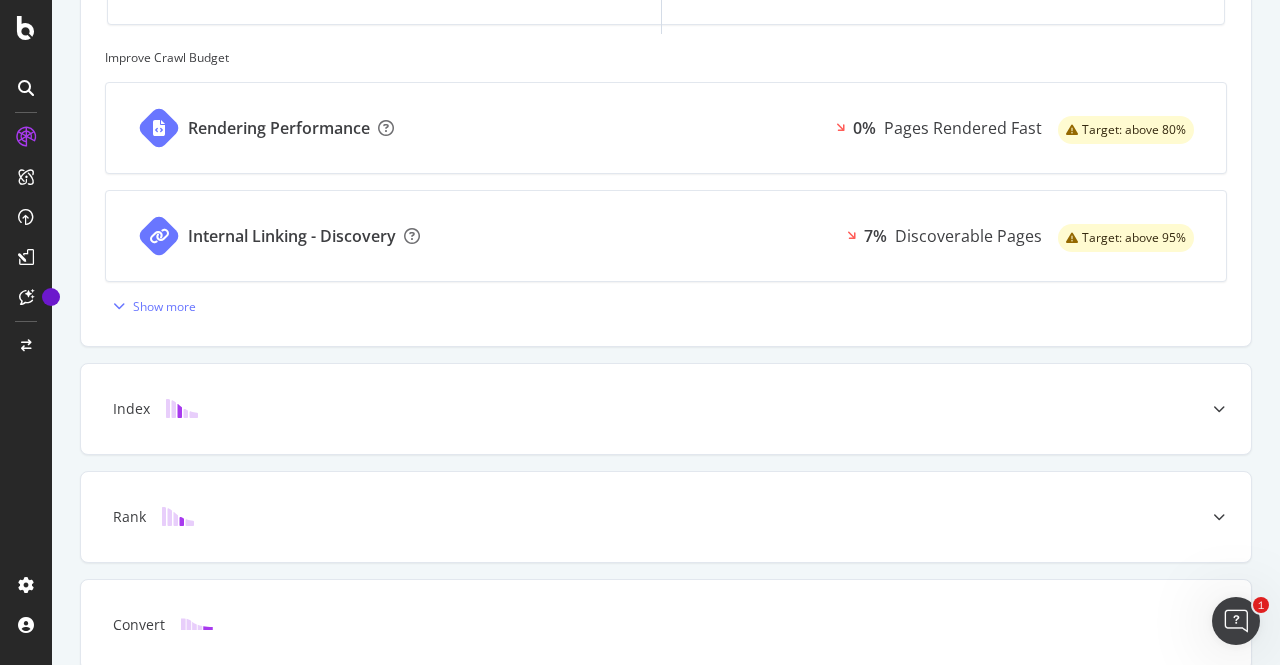 scroll, scrollTop: 883, scrollLeft: 0, axis: vertical 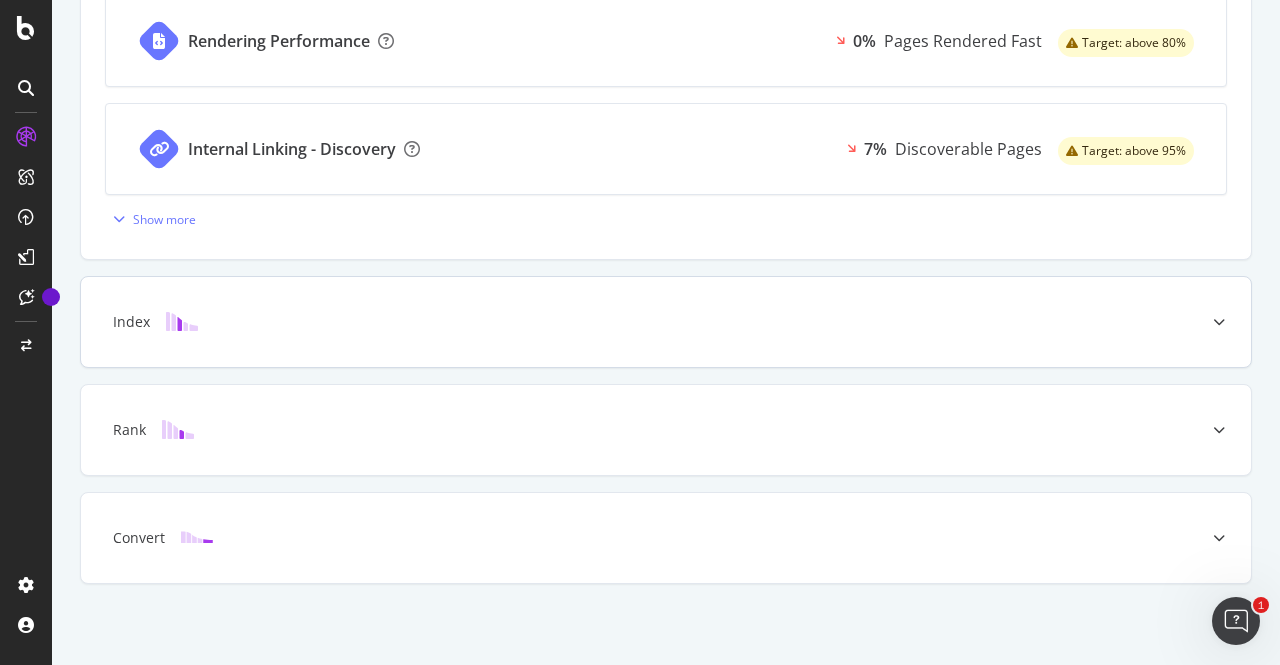 click on "Index" at bounding box center (666, 322) 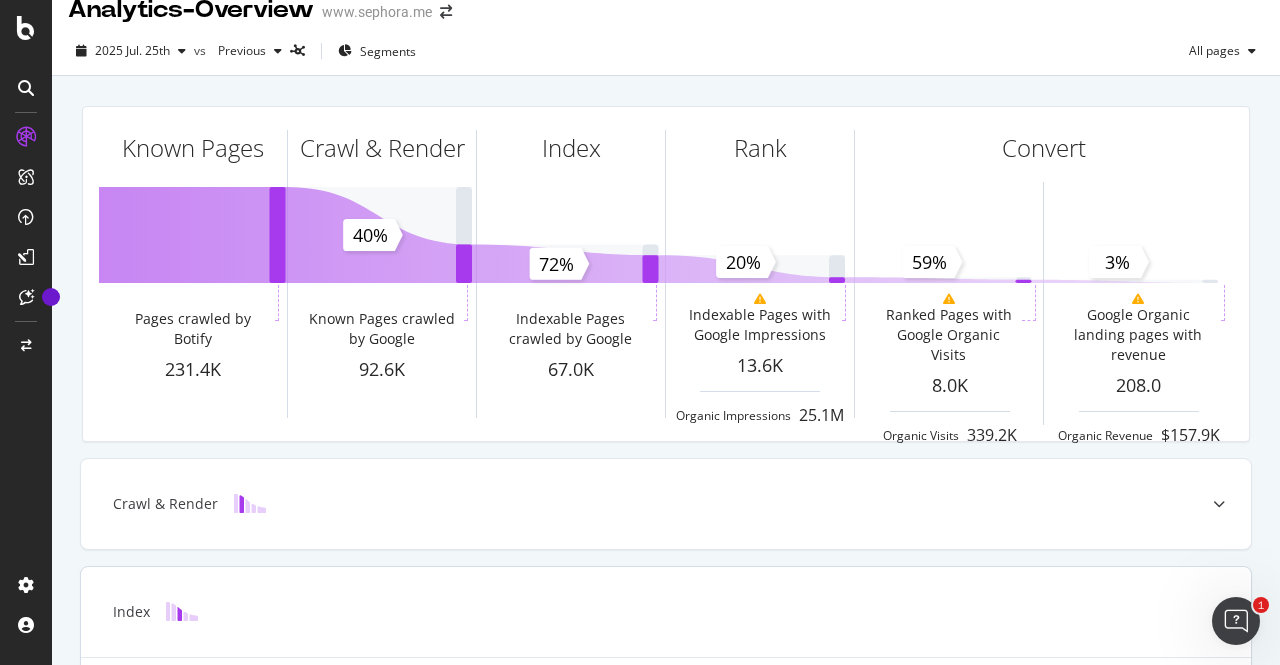 scroll, scrollTop: 0, scrollLeft: 0, axis: both 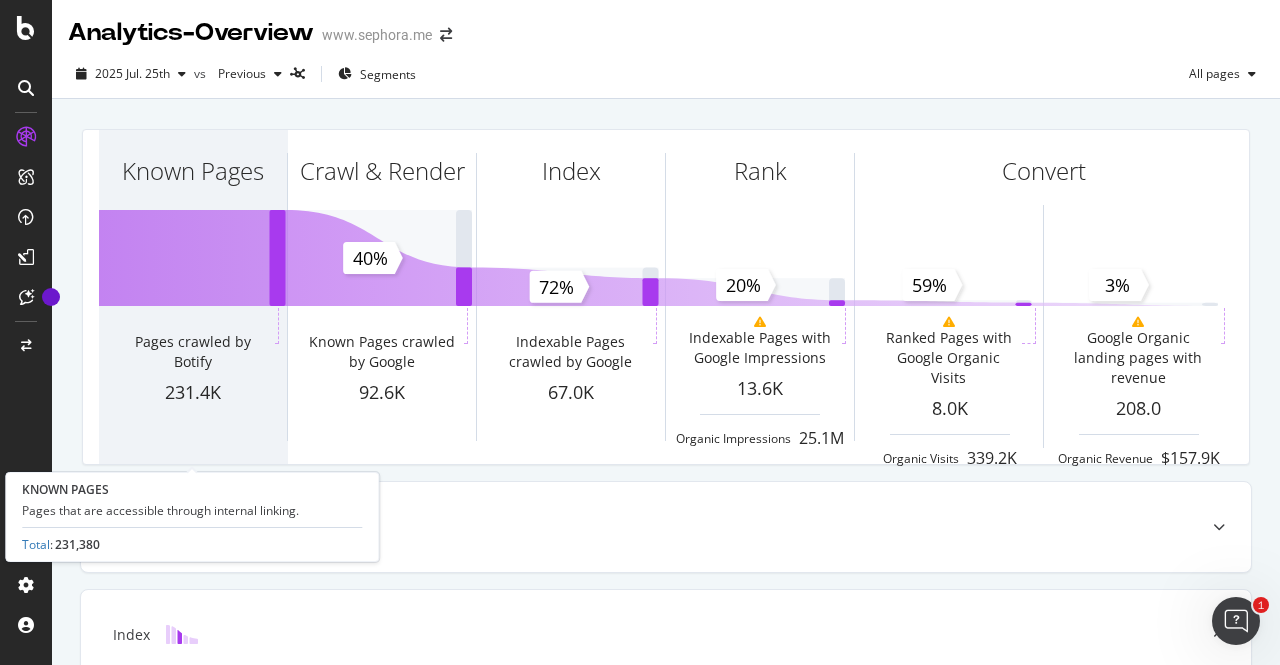 click on "Known Pages" at bounding box center (193, 207) 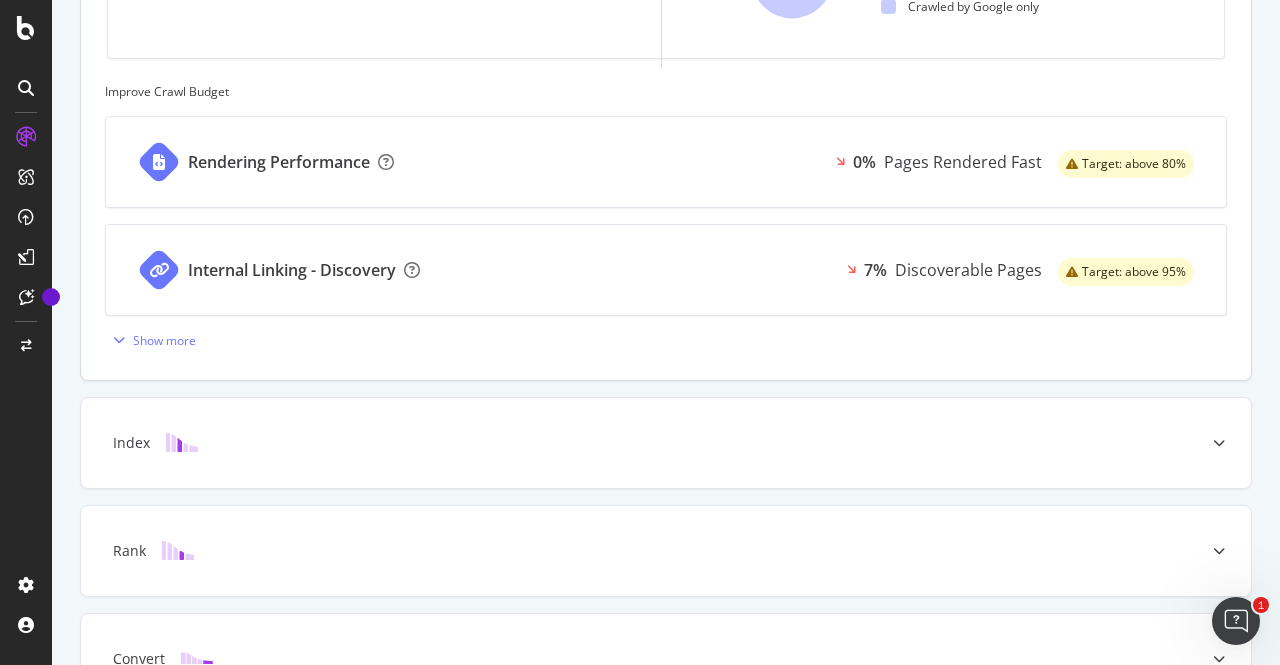 scroll, scrollTop: 883, scrollLeft: 0, axis: vertical 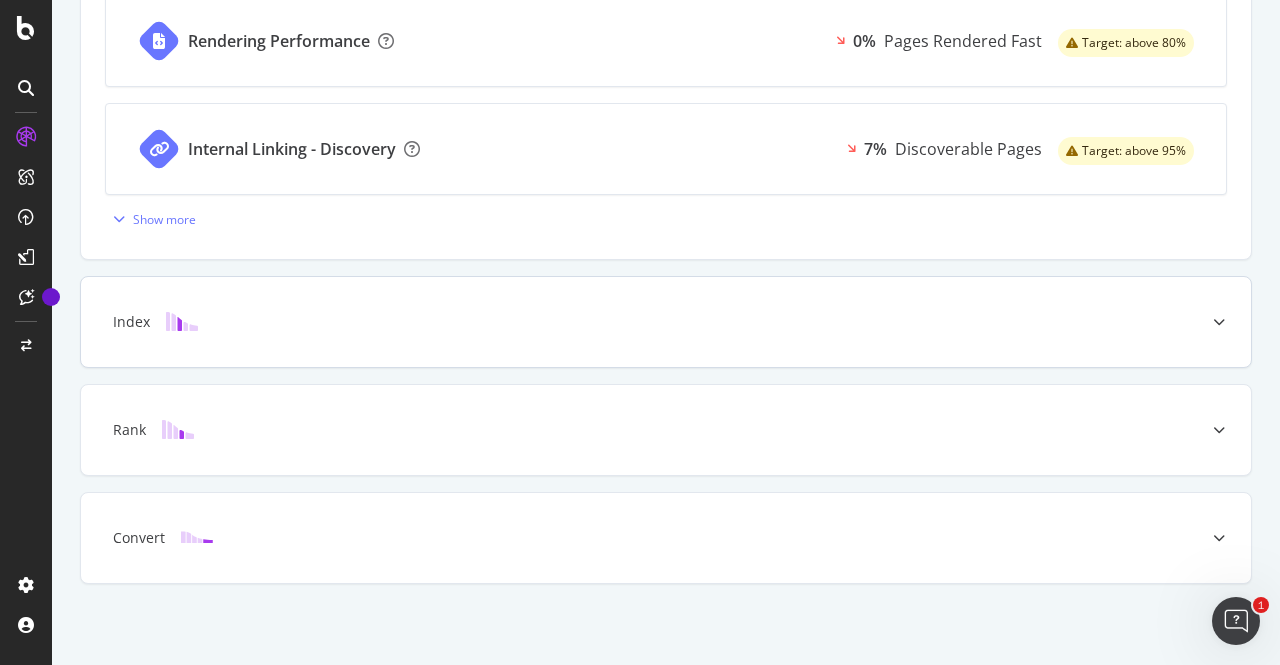 click at bounding box center (1219, 322) 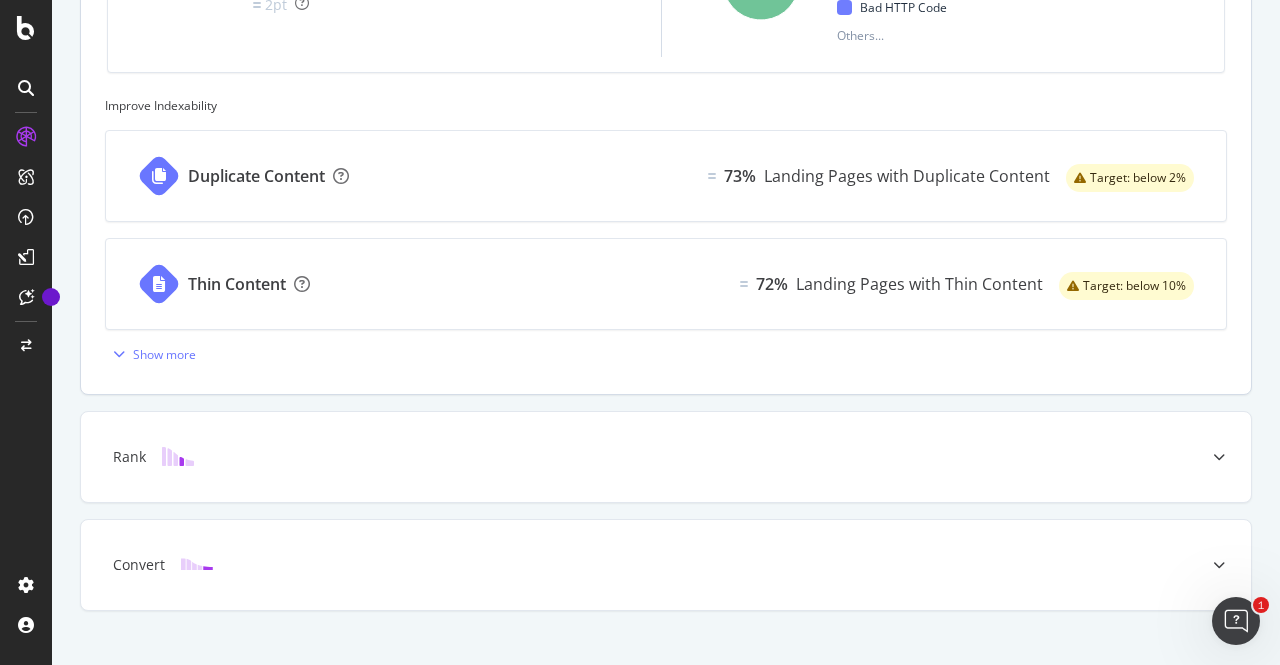 scroll, scrollTop: 860, scrollLeft: 0, axis: vertical 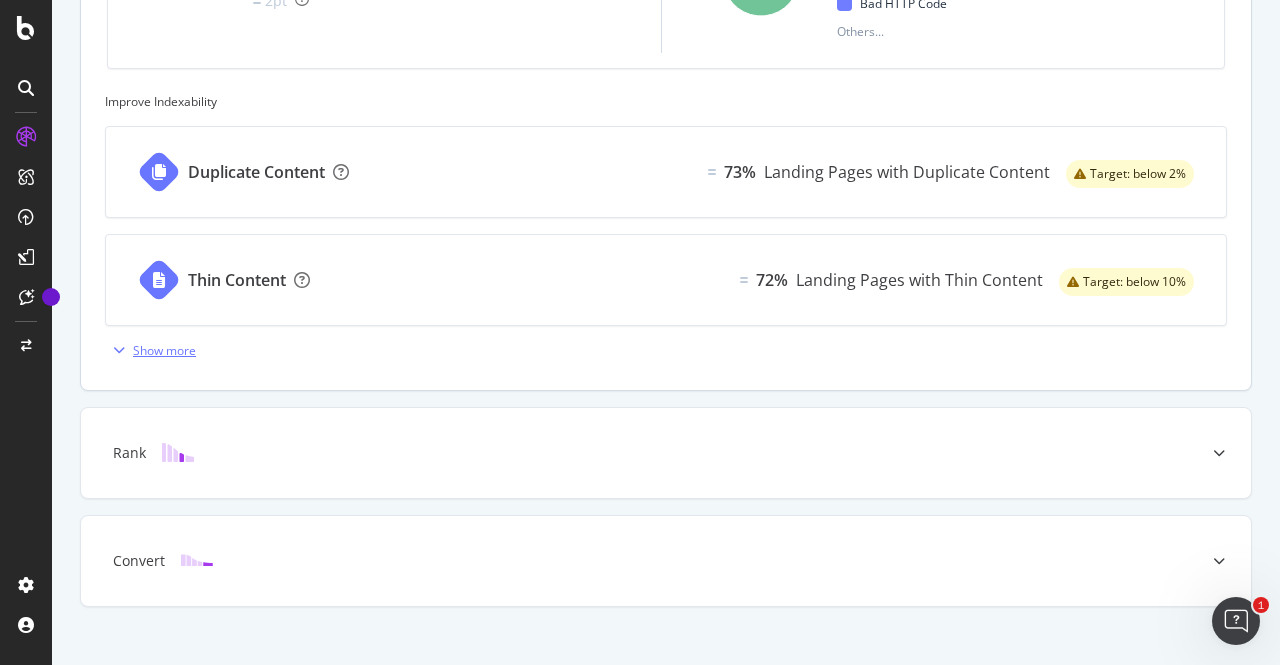 click at bounding box center [119, 350] 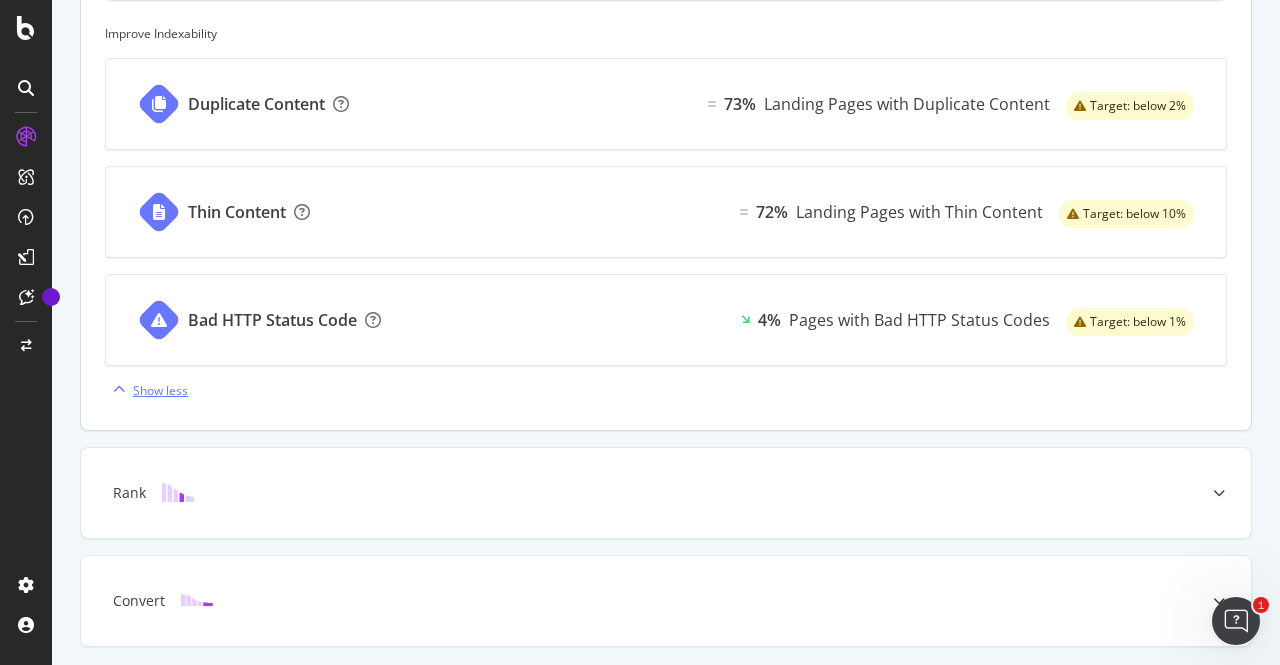 scroll, scrollTop: 930, scrollLeft: 0, axis: vertical 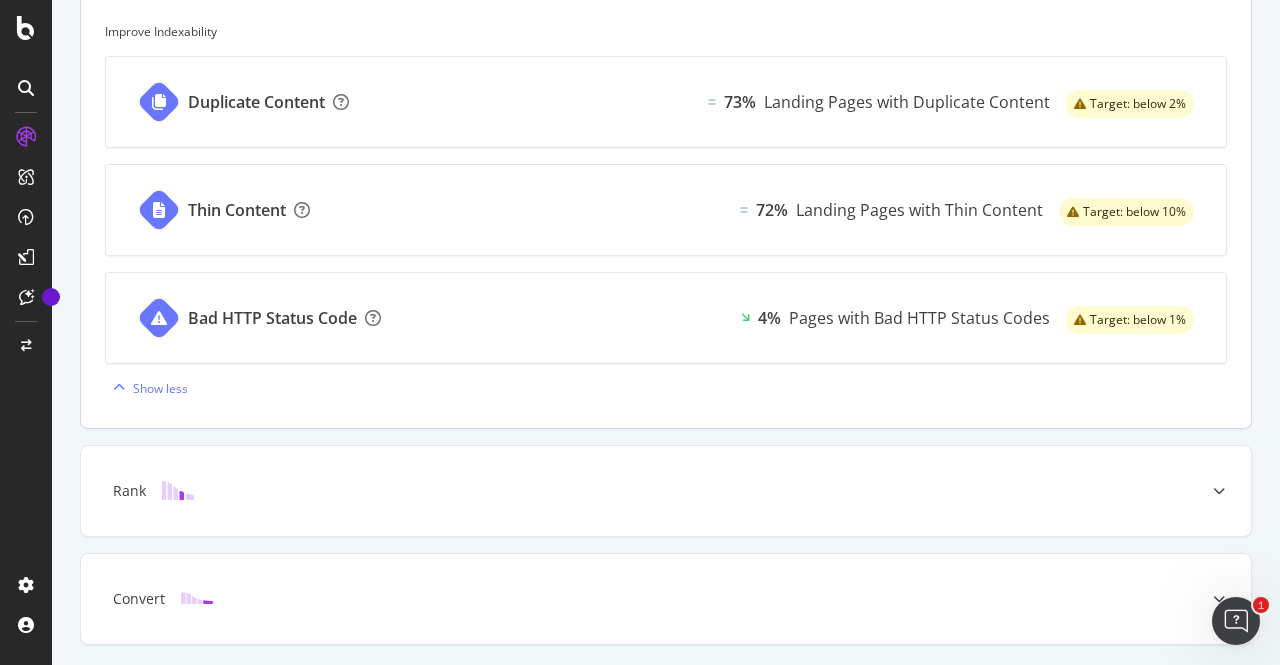 click on "Bad HTTP Status Code" at bounding box center (272, 318) 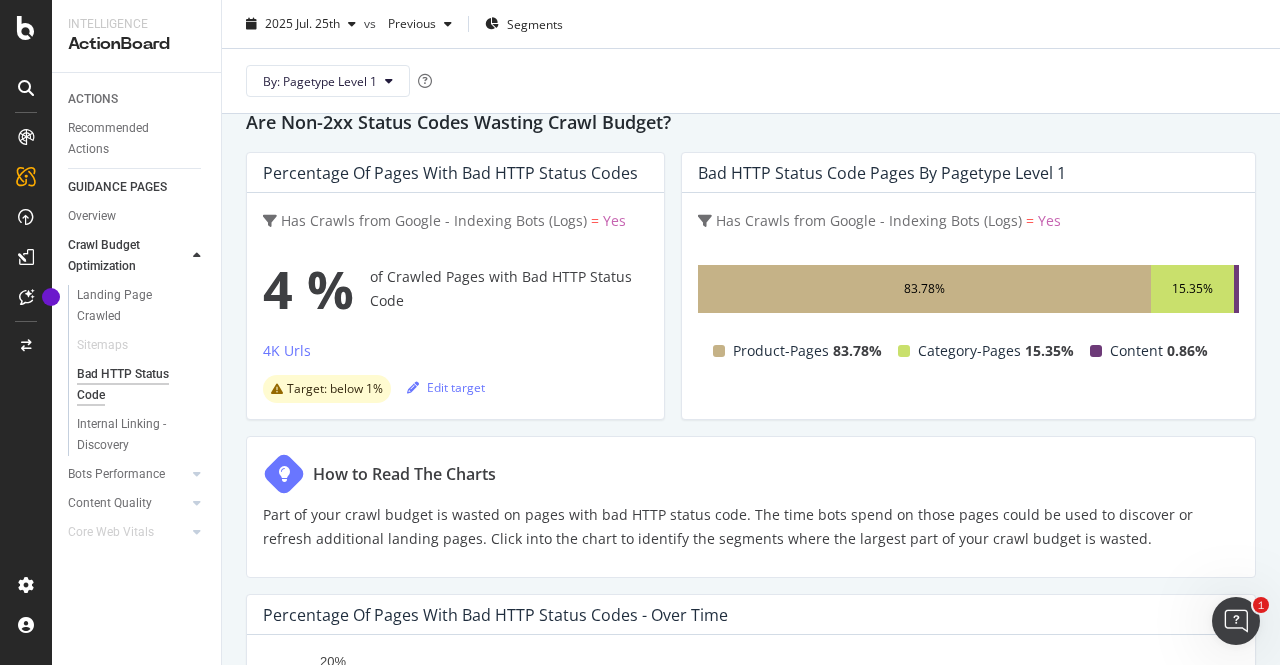 scroll, scrollTop: 0, scrollLeft: 0, axis: both 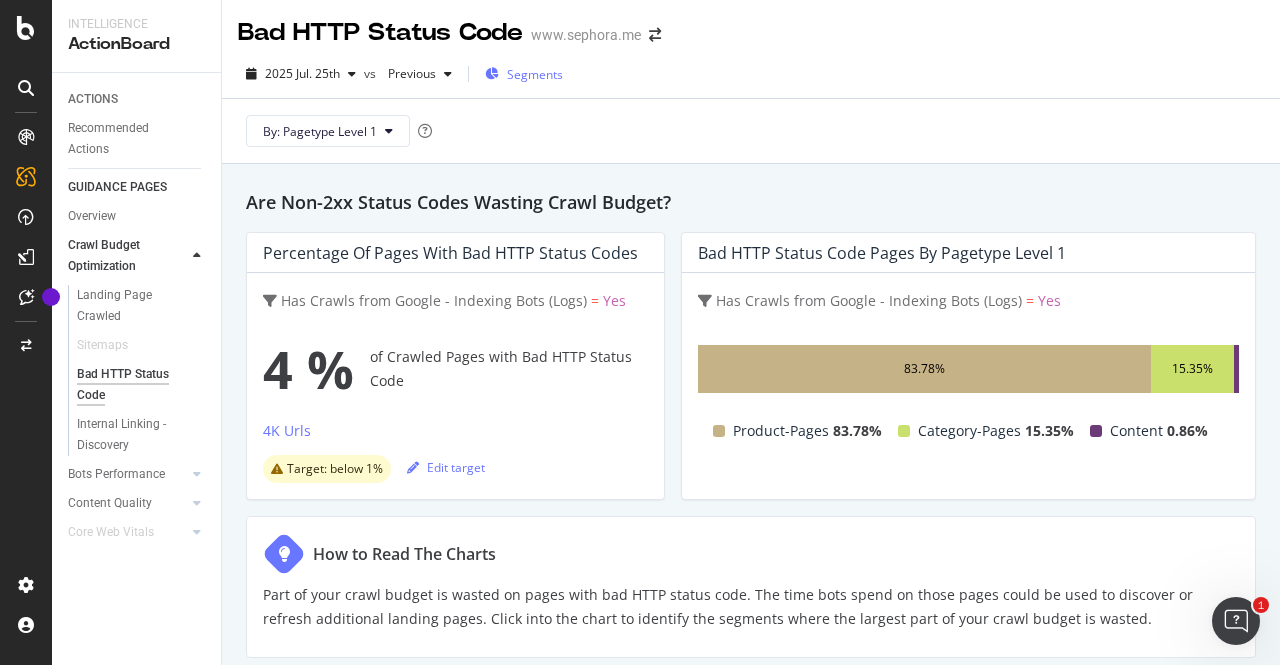 click on "Segments" at bounding box center [535, 74] 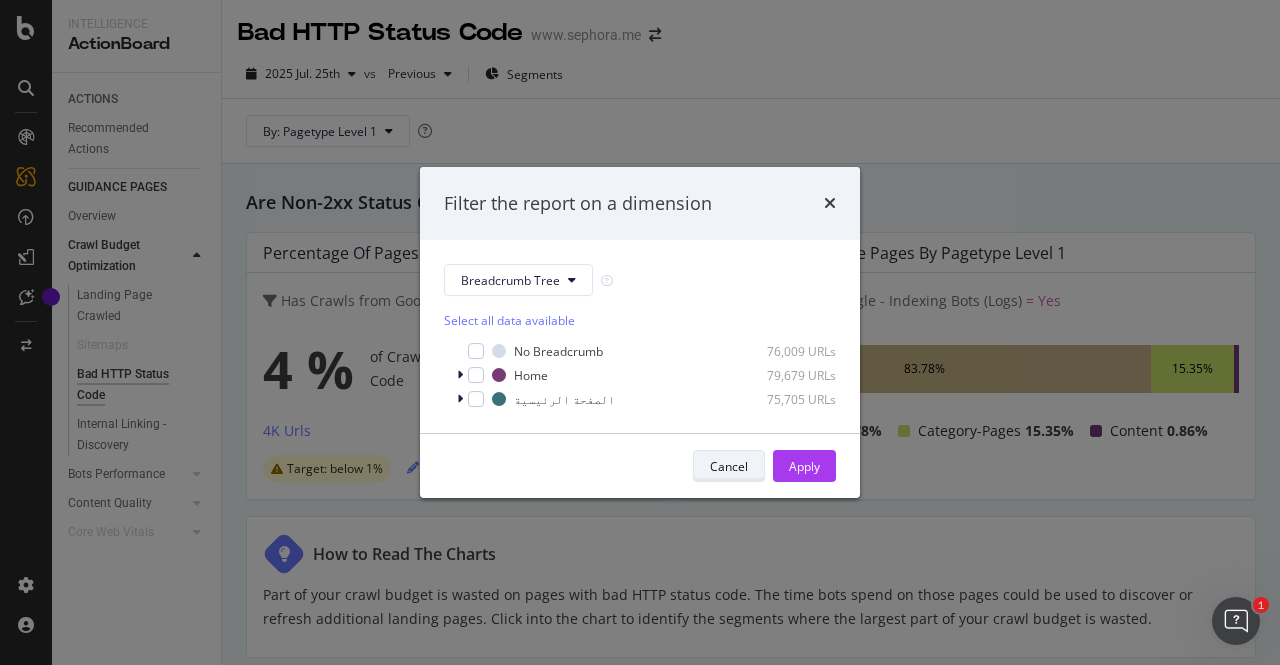 click on "Cancel" at bounding box center [729, 466] 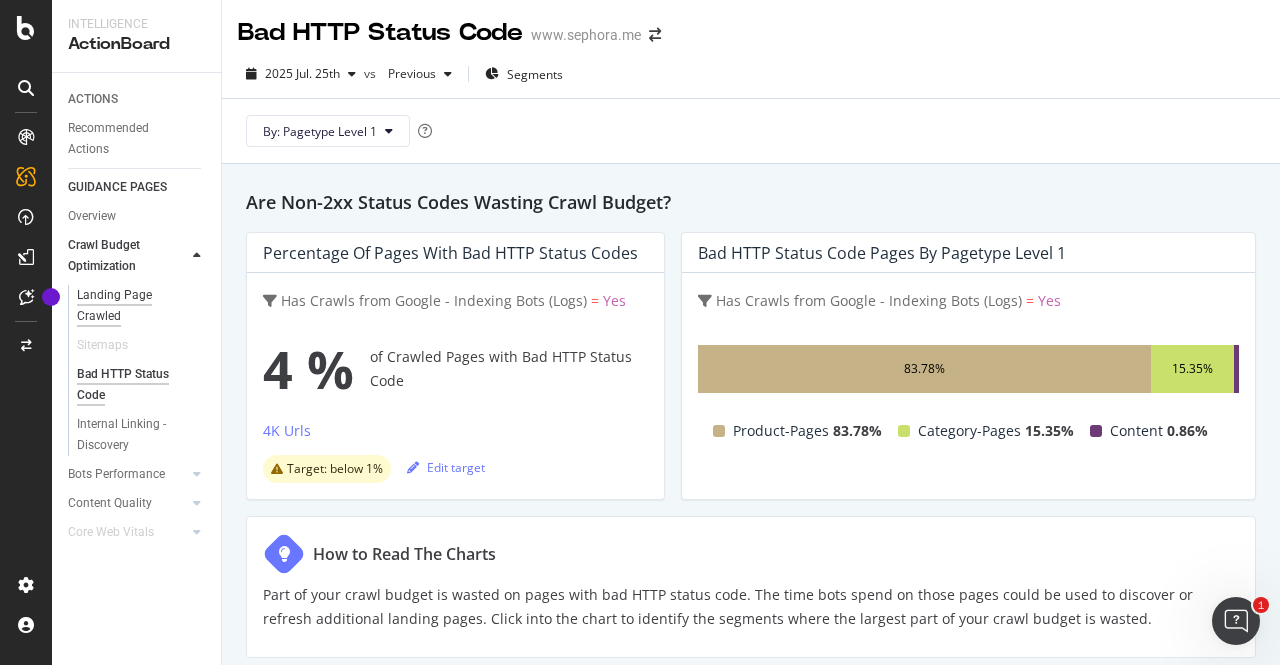 click on "Landing Page Crawled" at bounding box center (133, 306) 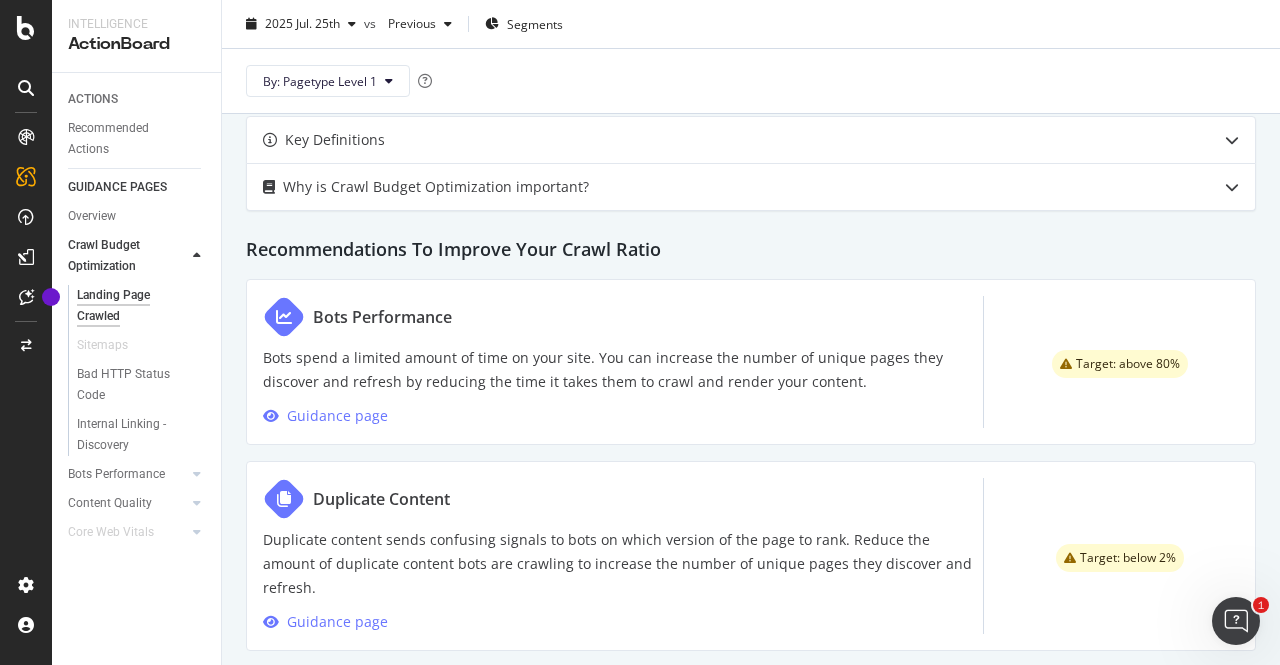 scroll, scrollTop: 1071, scrollLeft: 0, axis: vertical 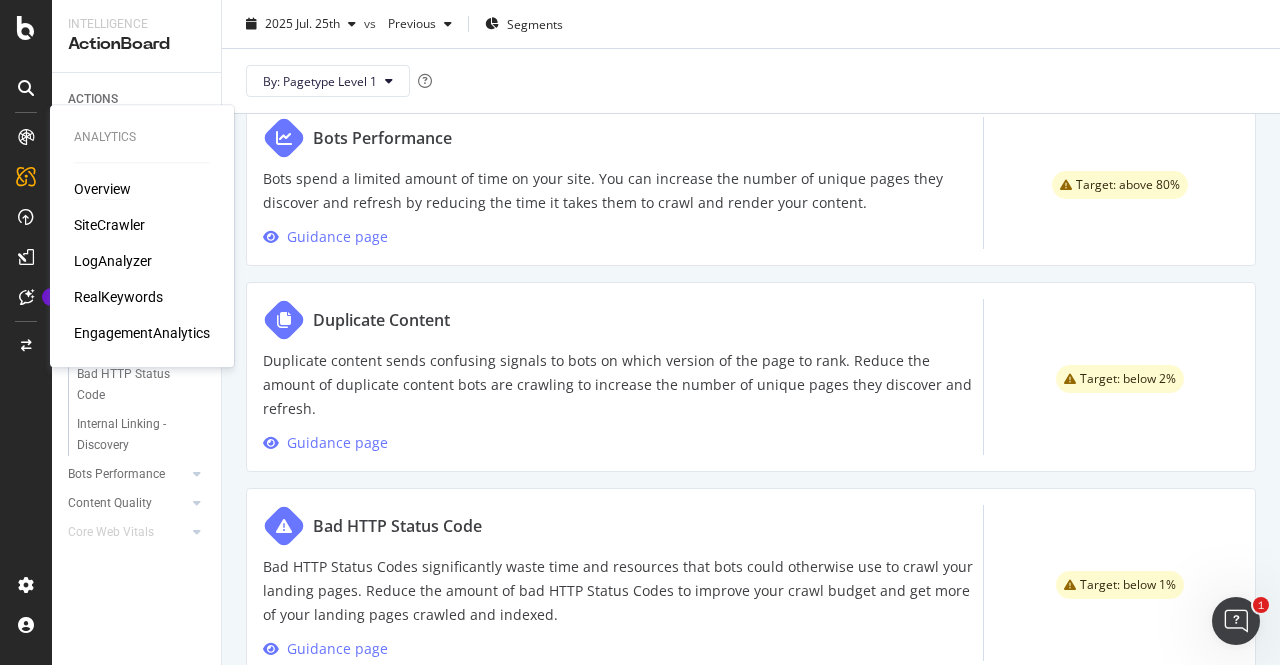 click on "Overview" at bounding box center (102, 189) 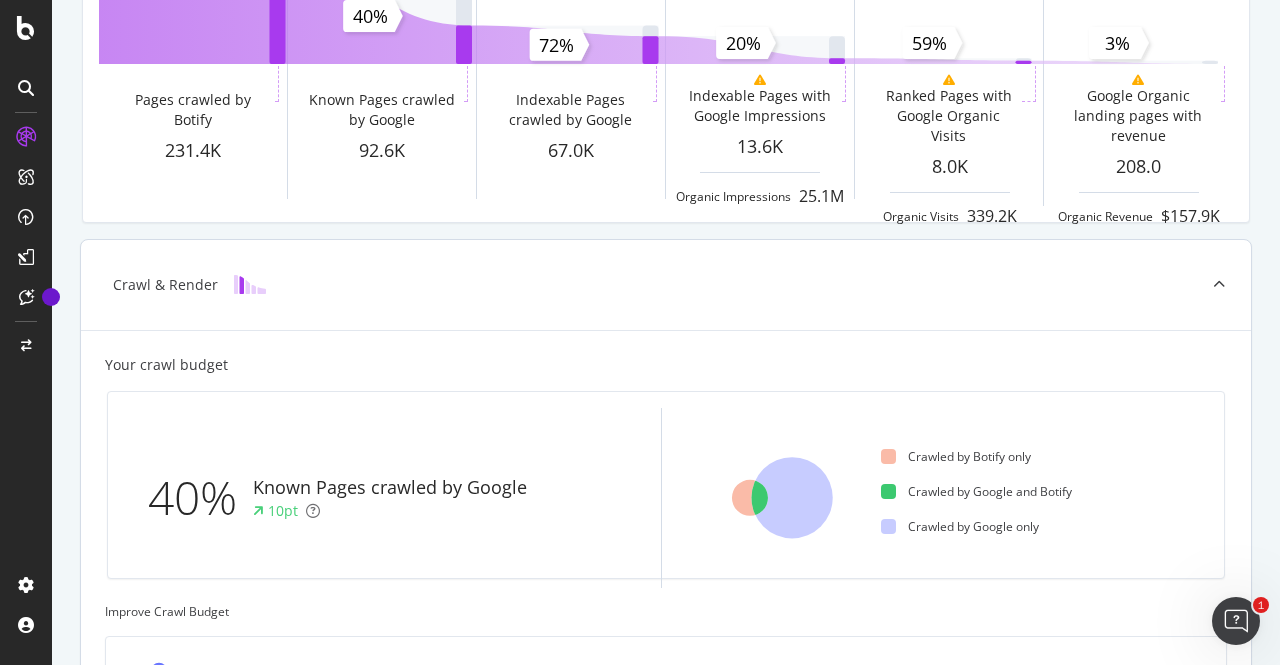 scroll, scrollTop: 0, scrollLeft: 0, axis: both 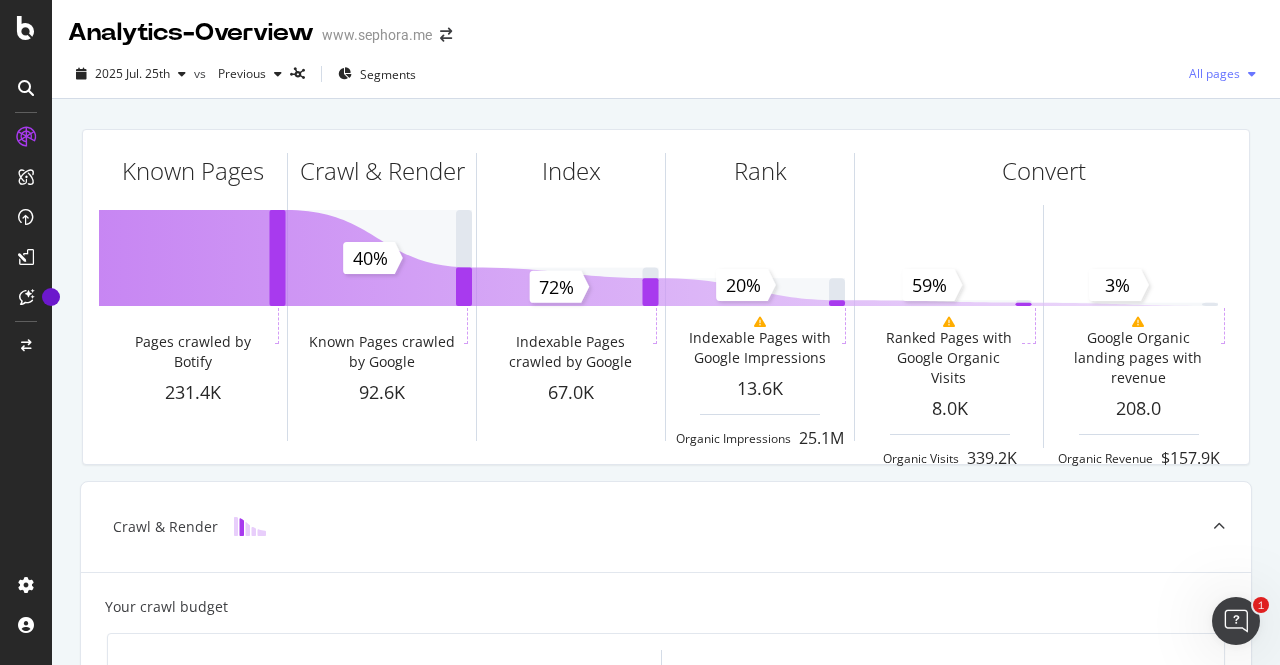 click on "All pages" at bounding box center (1222, 74) 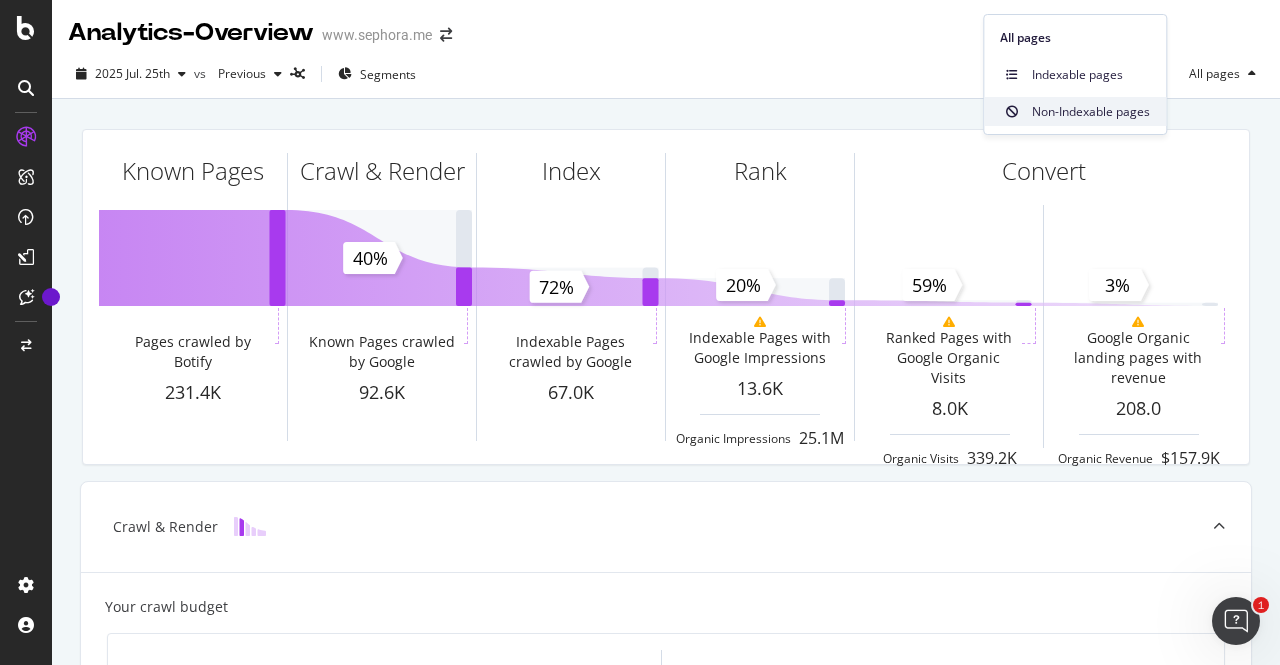 click on "Non-Indexable pages" at bounding box center [1091, 112] 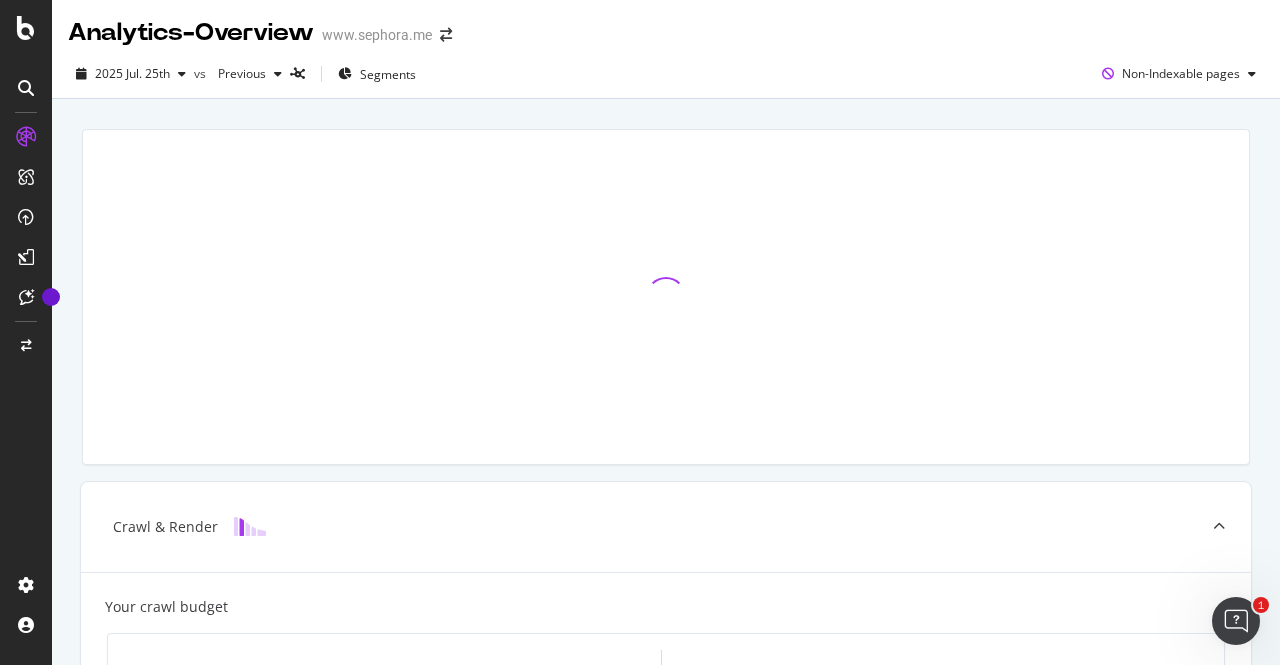 click at bounding box center [26, 88] 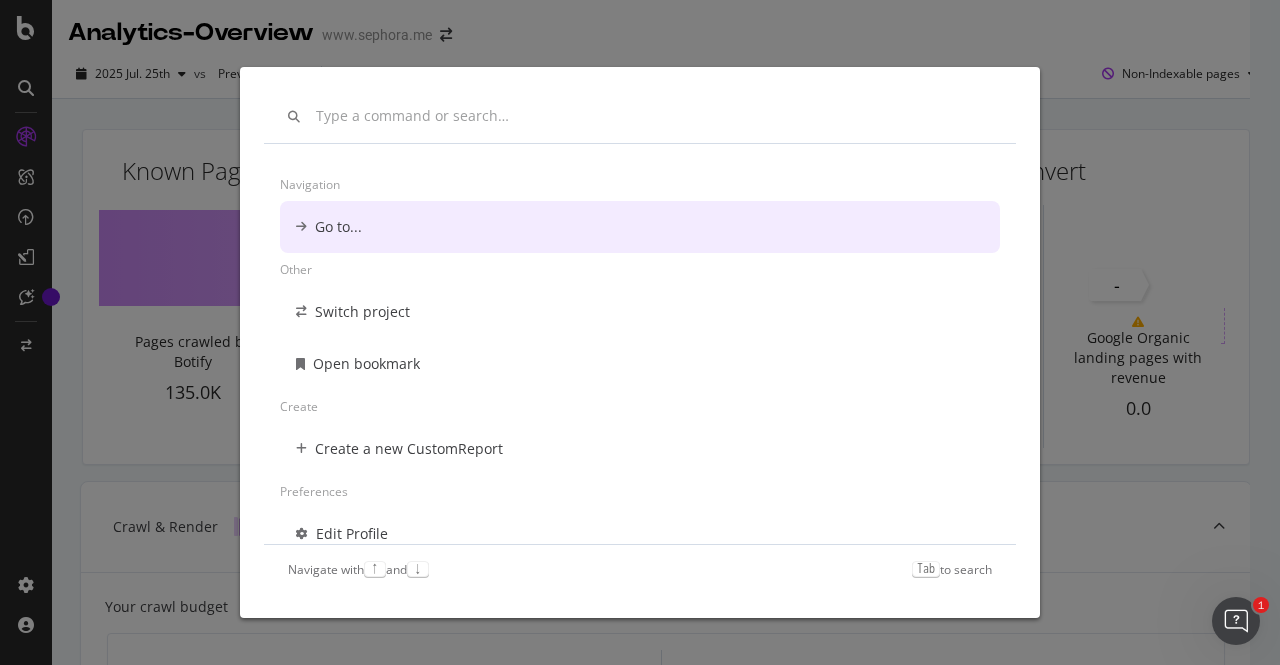 click at bounding box center (654, 116) 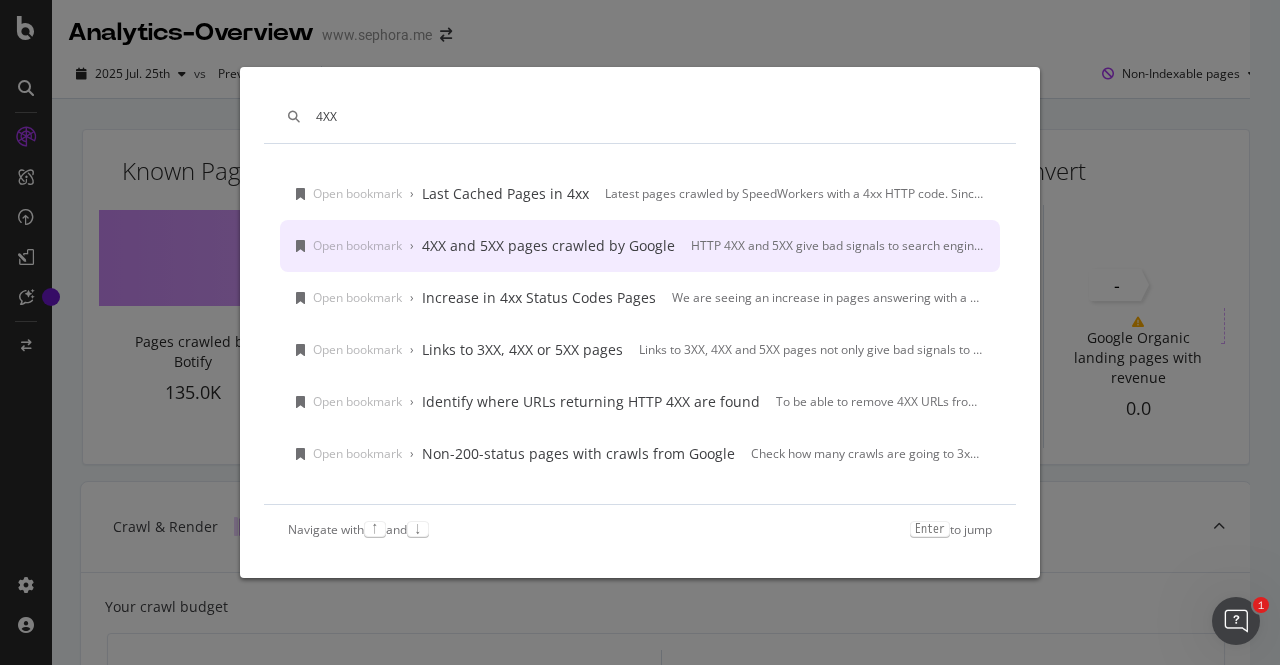 type on "4XX" 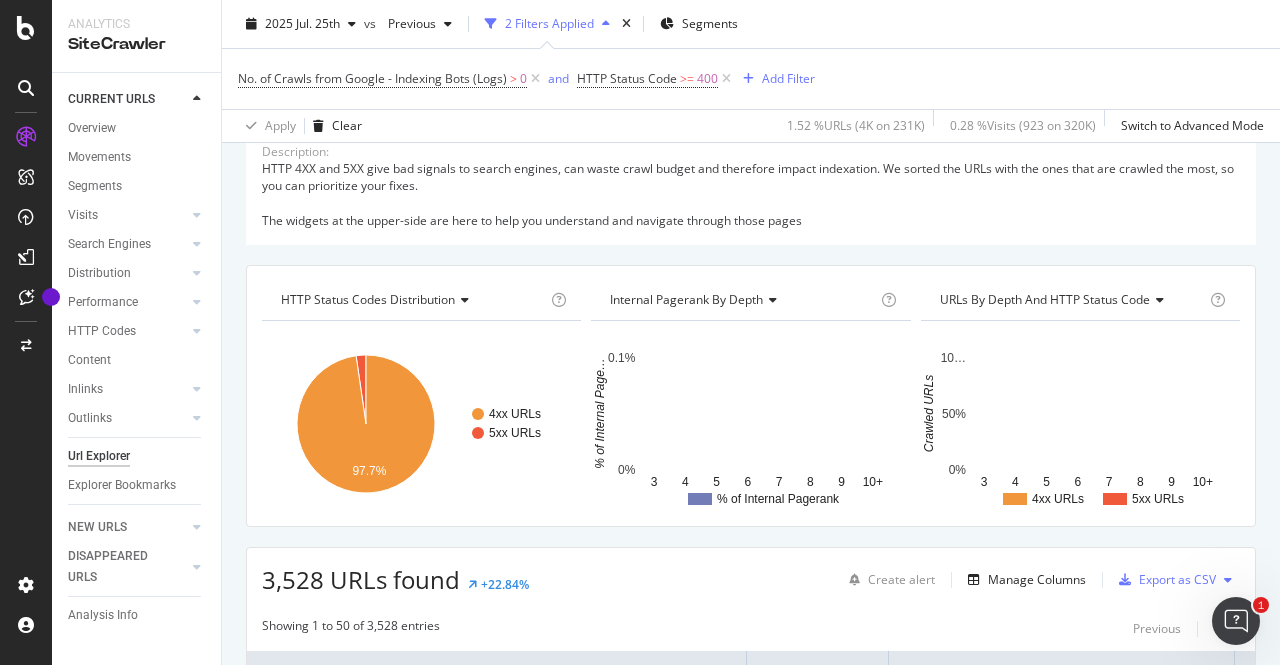 scroll, scrollTop: 94, scrollLeft: 0, axis: vertical 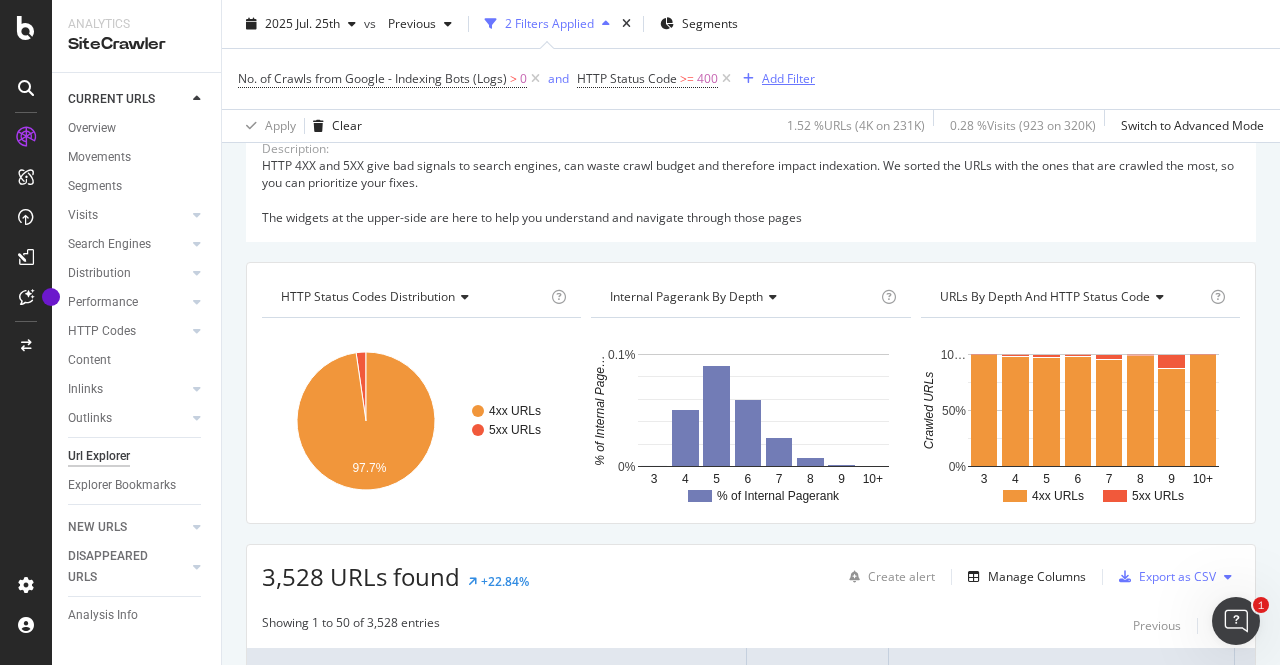 click on "Add Filter" at bounding box center [788, 78] 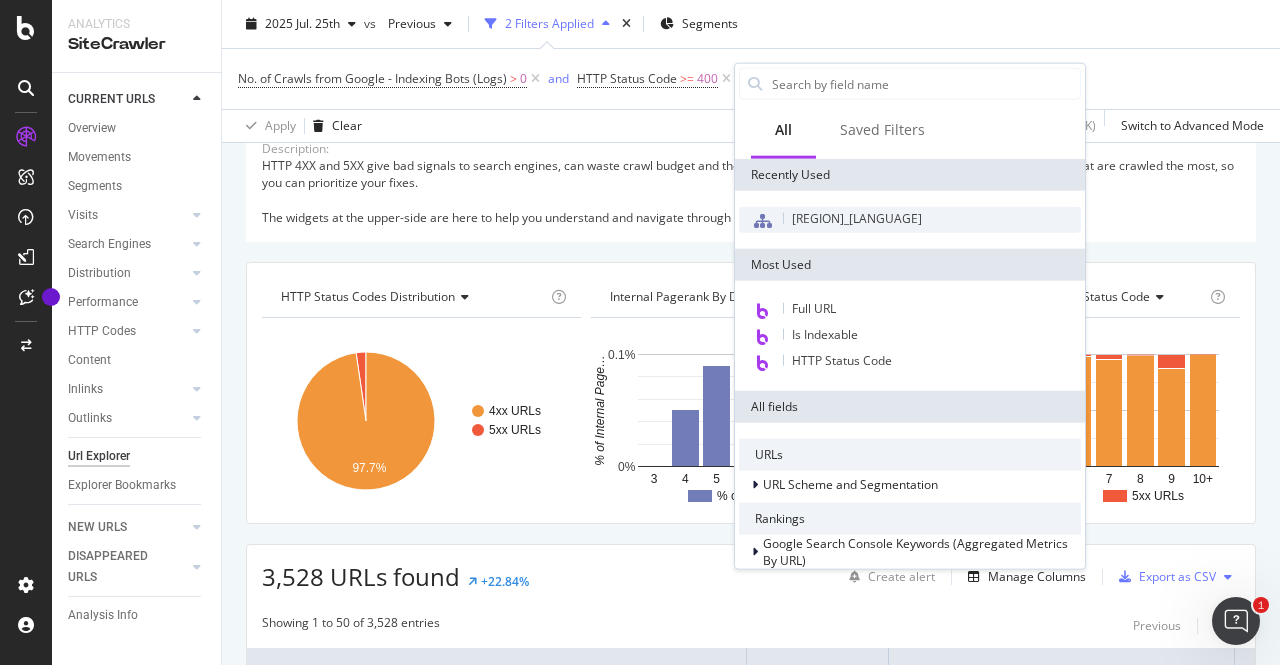 click on "[REGION]_[LANGUAGE]" at bounding box center [857, 218] 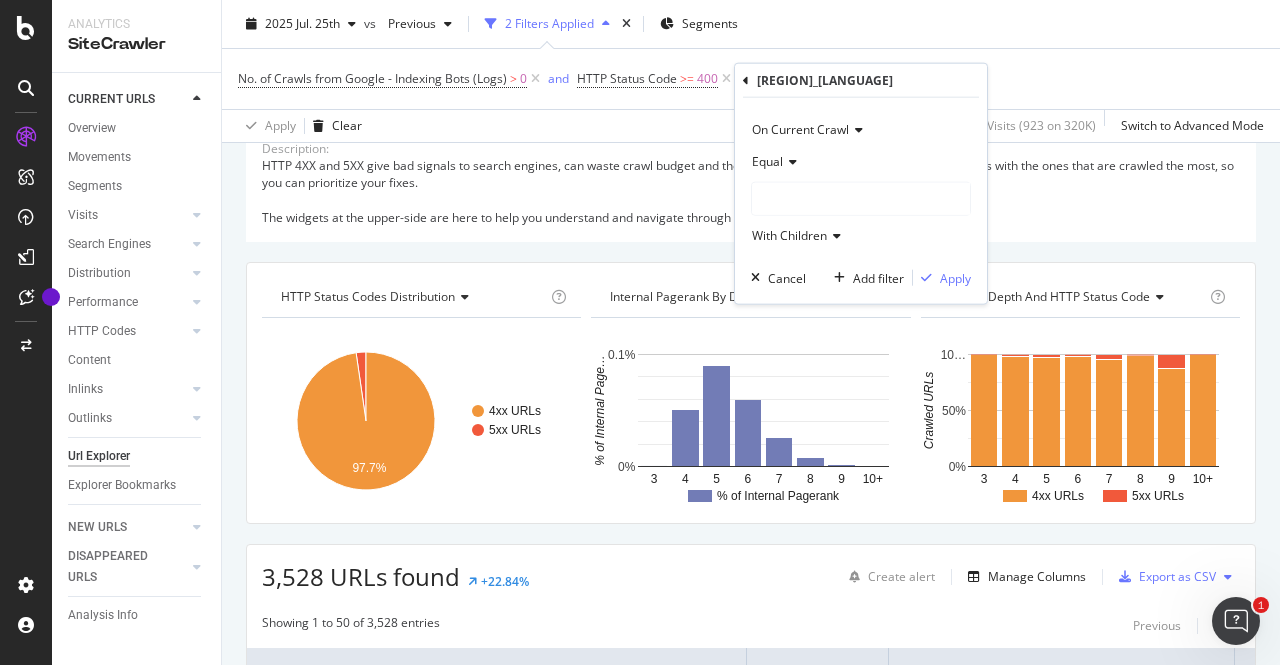 click on "Equal" at bounding box center [861, 162] 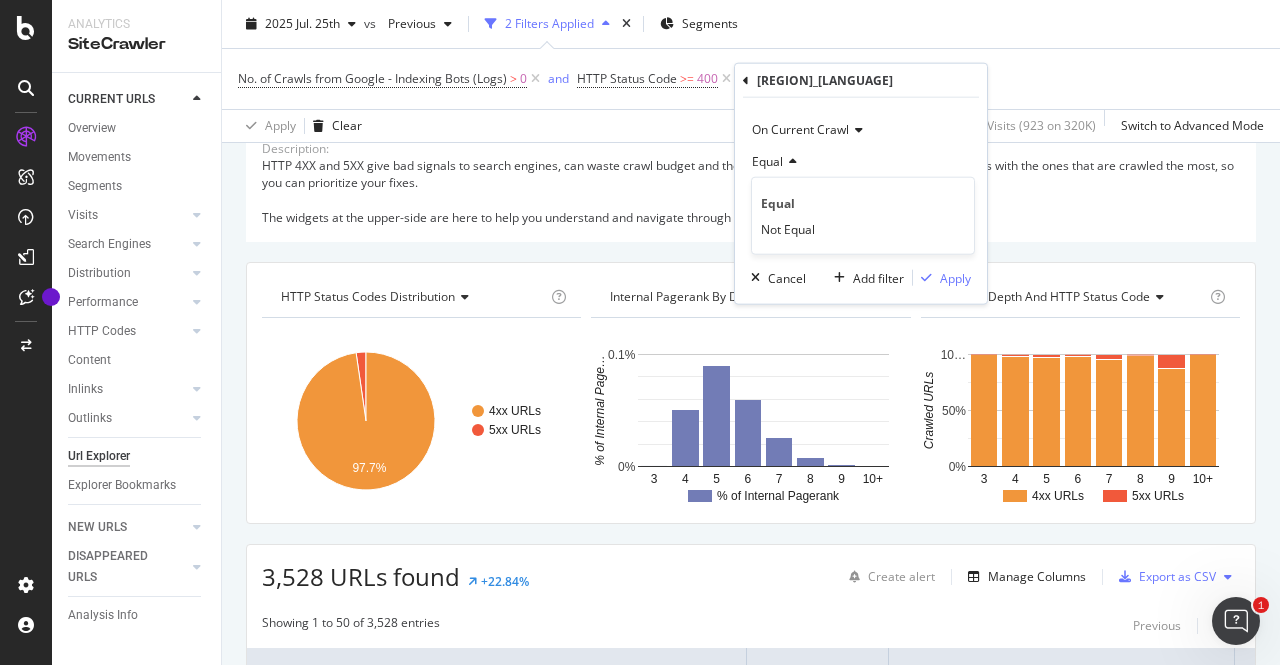 click on "Description: HTTP 4XX and 5XX give bad signals to search engines, can waste crawl budget and therefore impact indexation. We sorted the URLs with the ones that are crawled the most, so you can prioritize your fixes.
The widgets at the upper-side are here to help you understand and navigate through those pages" at bounding box center [751, 183] 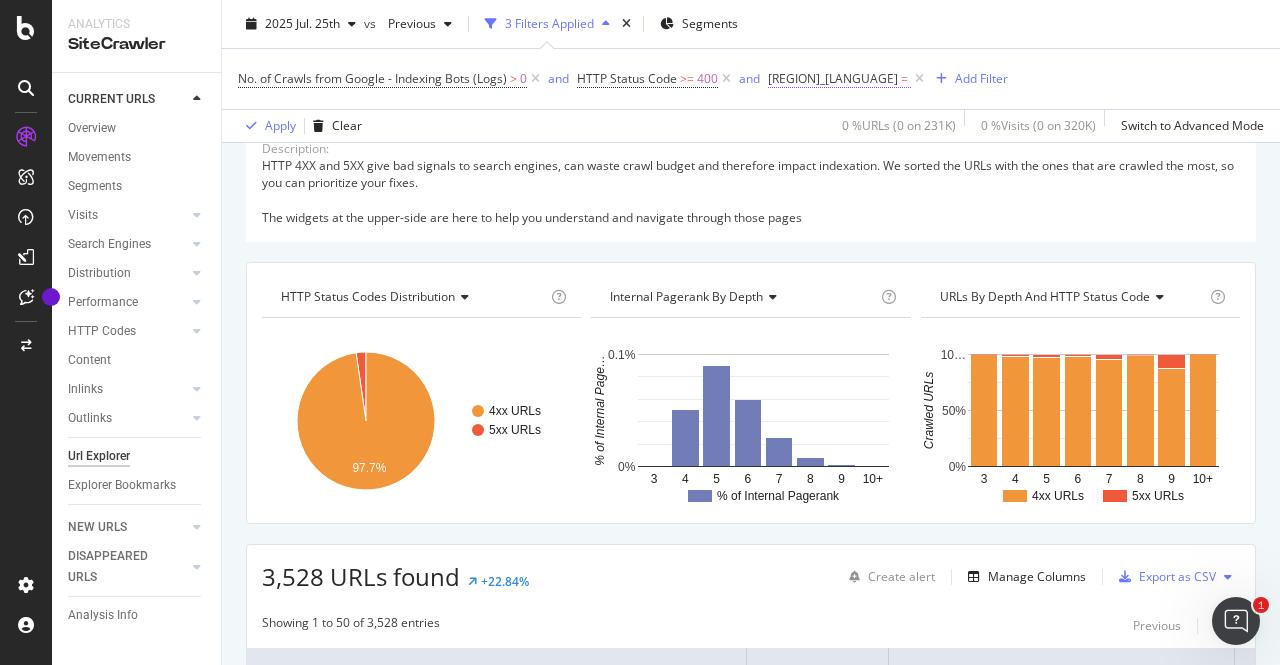 click on "=" at bounding box center [904, 78] 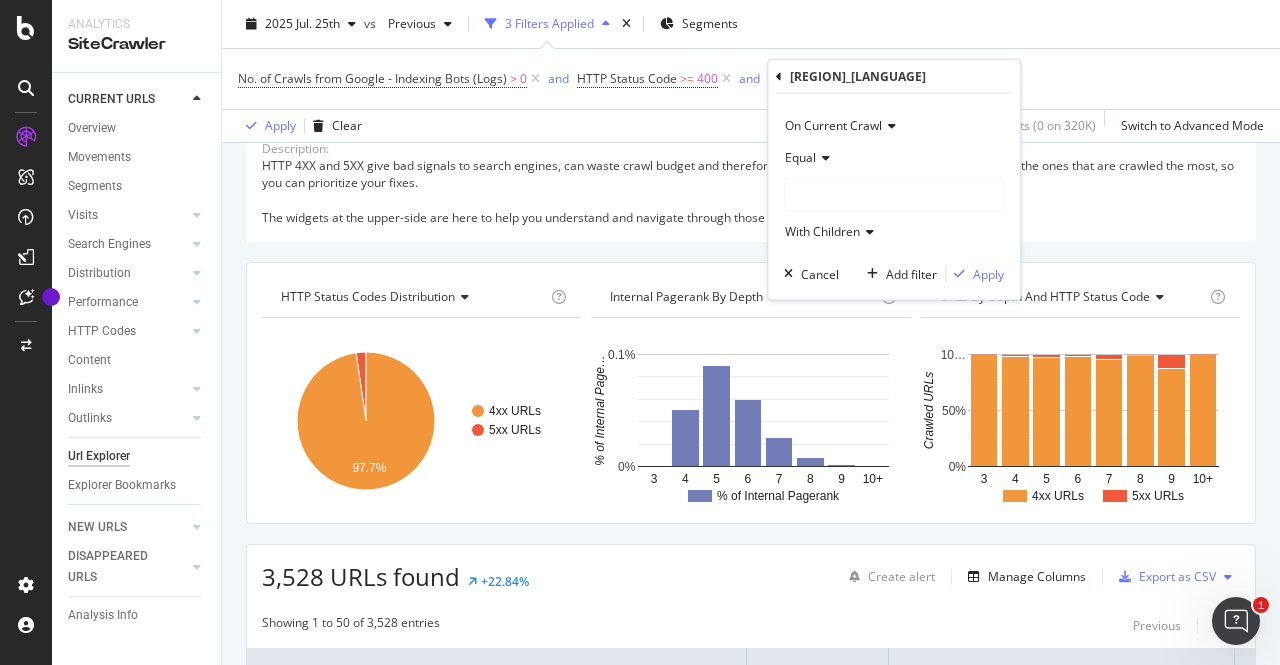 click at bounding box center (894, 195) 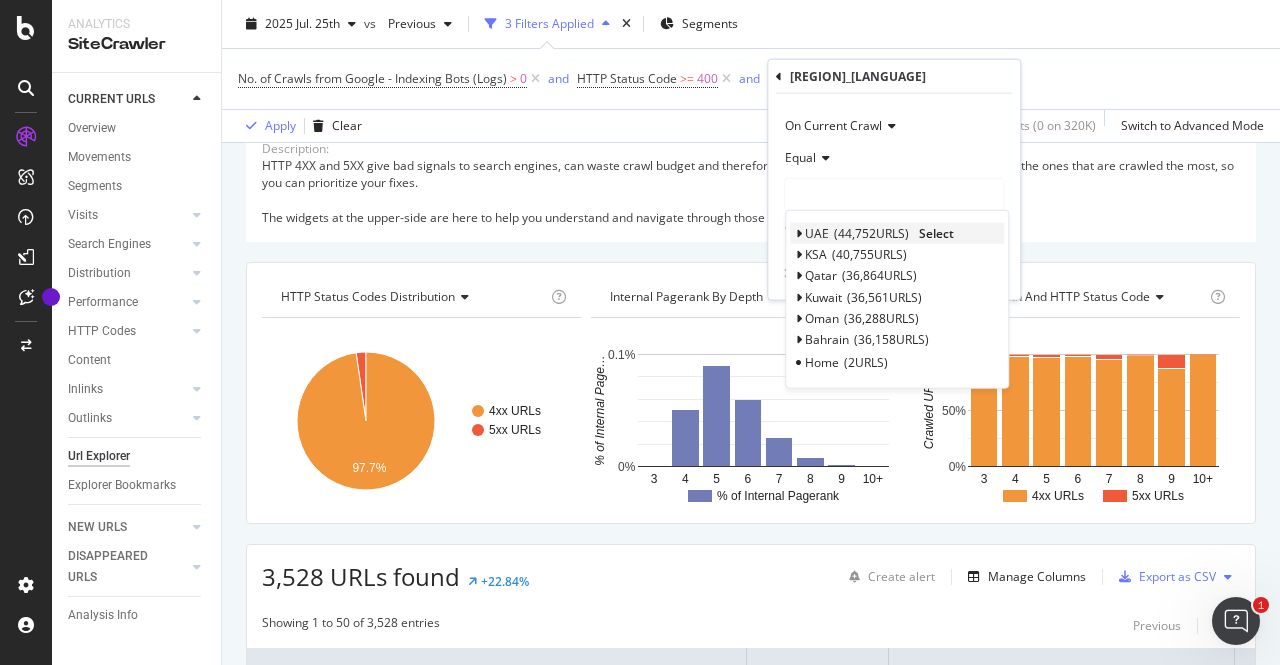 click on "44,752 URLS" at bounding box center [871, 233] 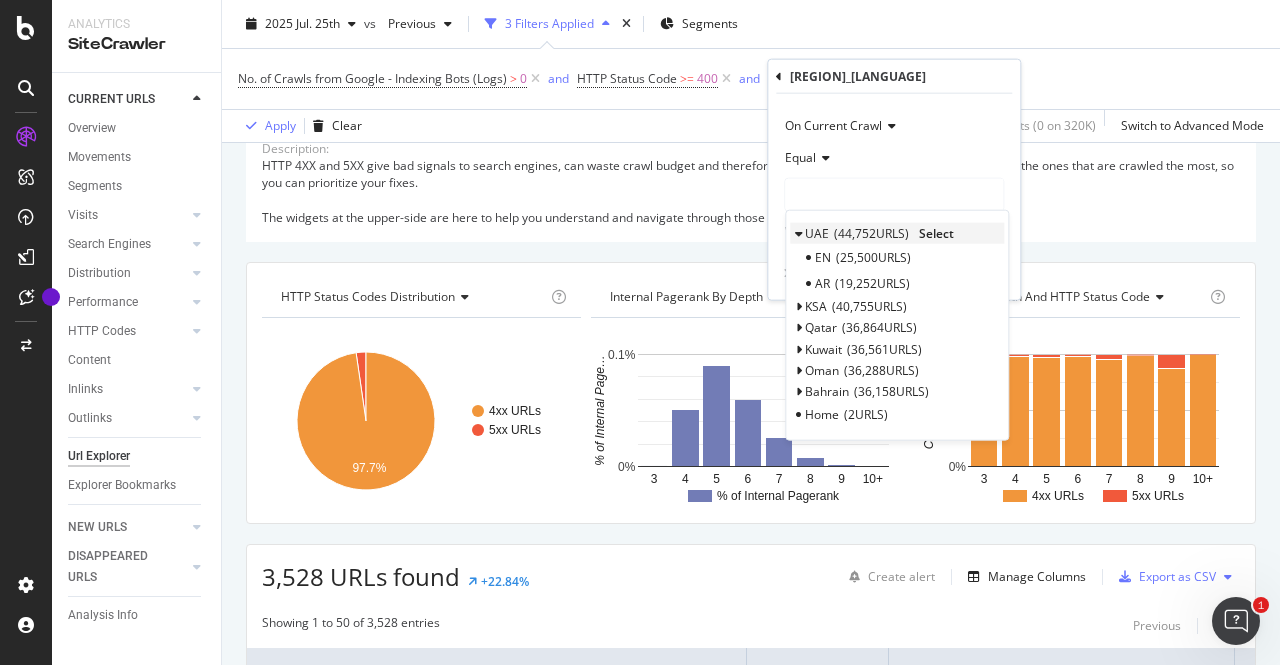 click on "Select" at bounding box center [936, 233] 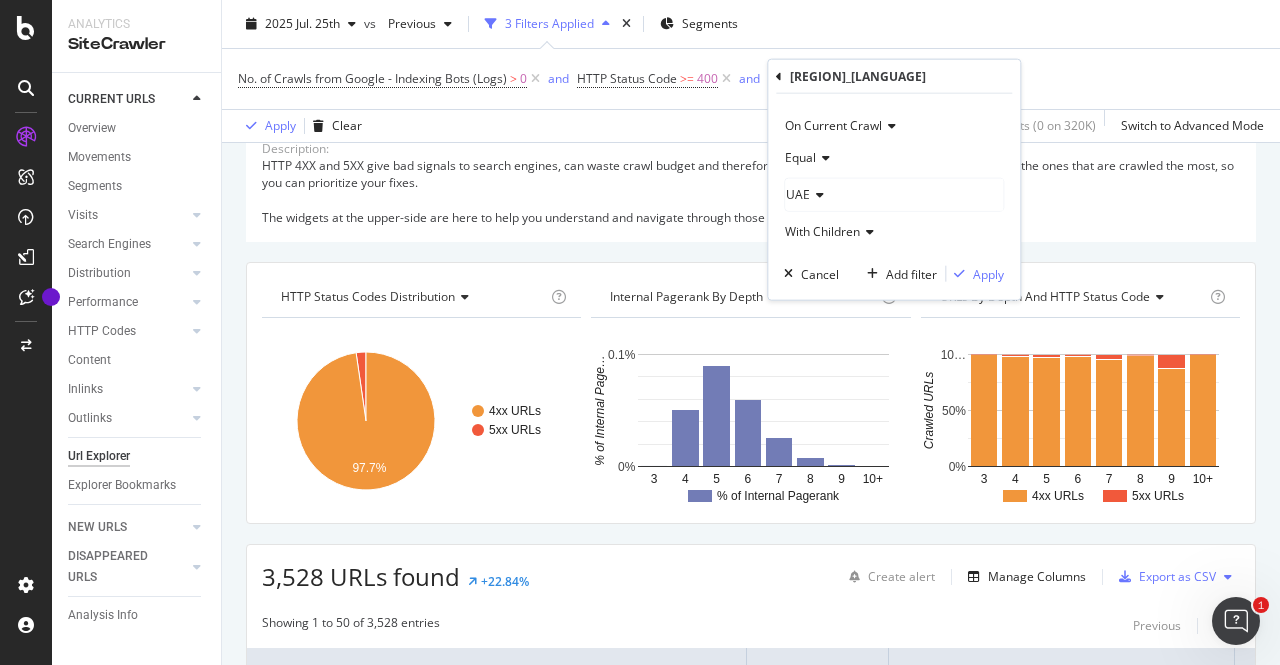 click on "On Current Crawl Equal UAE With Children Cancel Add filter Apply" at bounding box center (894, 197) 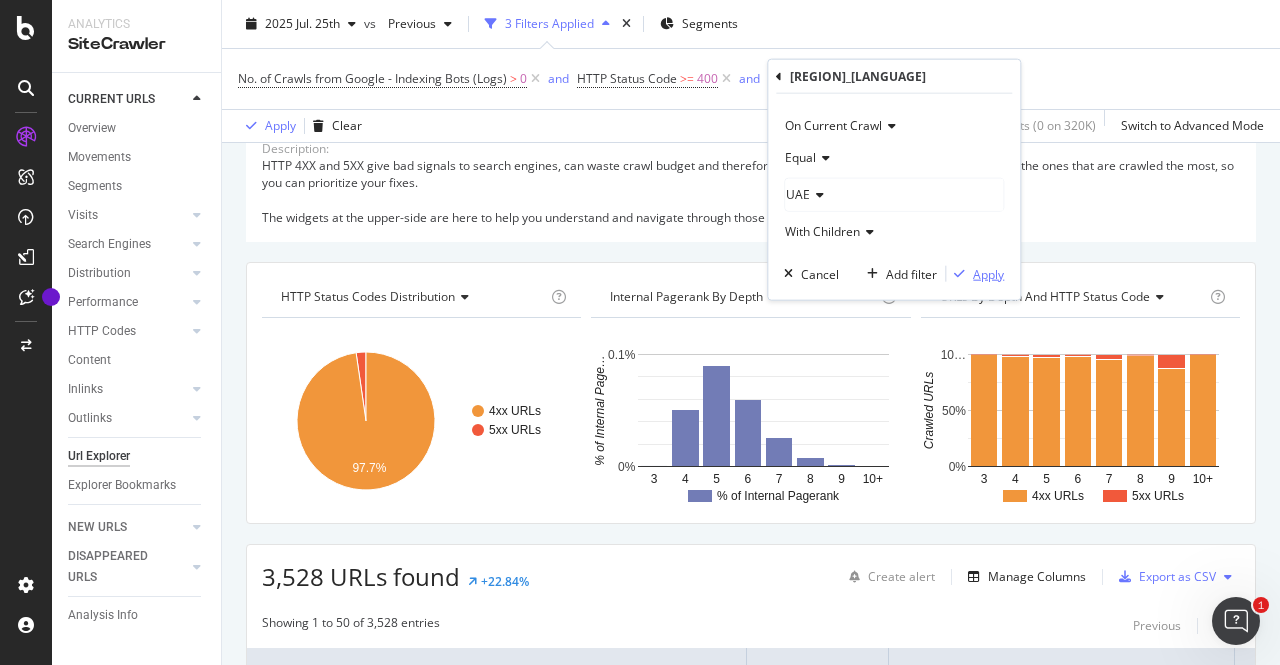 click on "Apply" at bounding box center (988, 273) 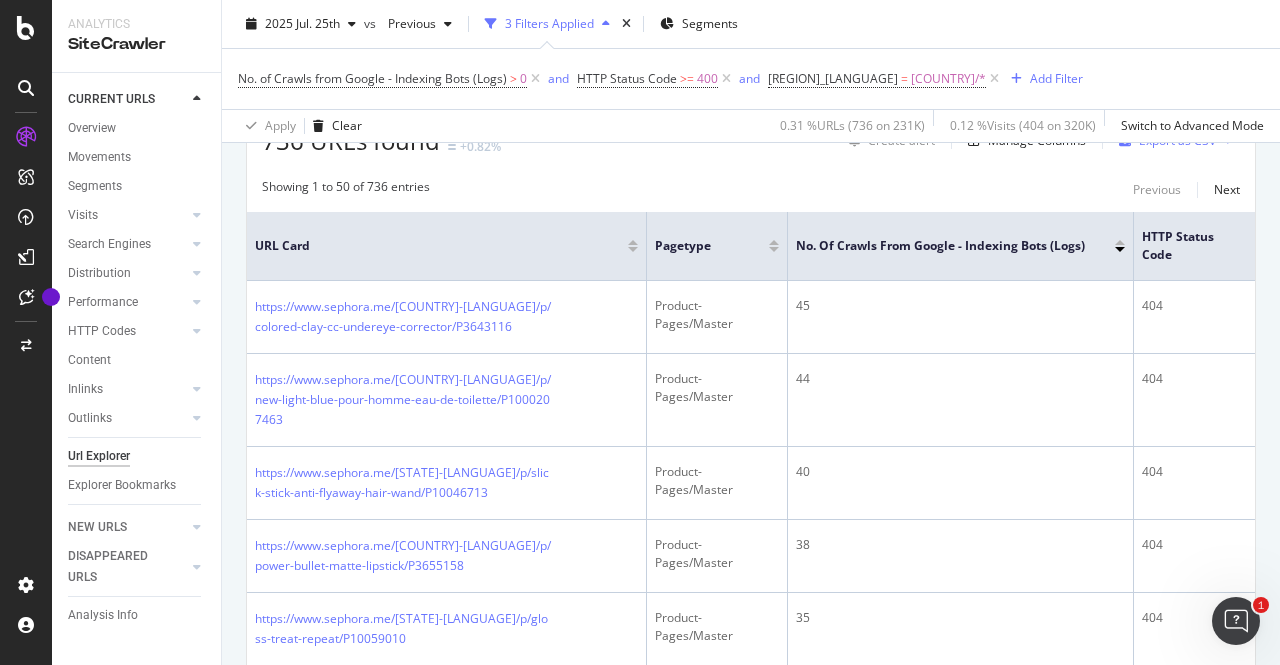 scroll, scrollTop: 166, scrollLeft: 0, axis: vertical 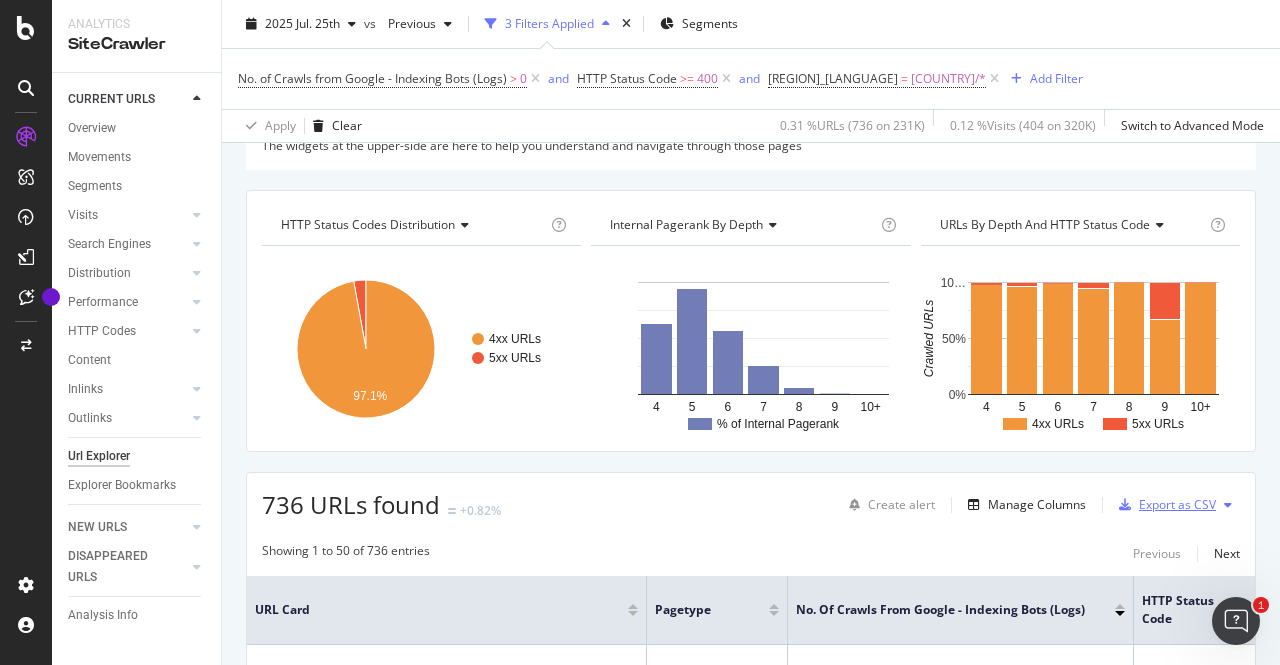 click on "Export as CSV" at bounding box center [1177, 504] 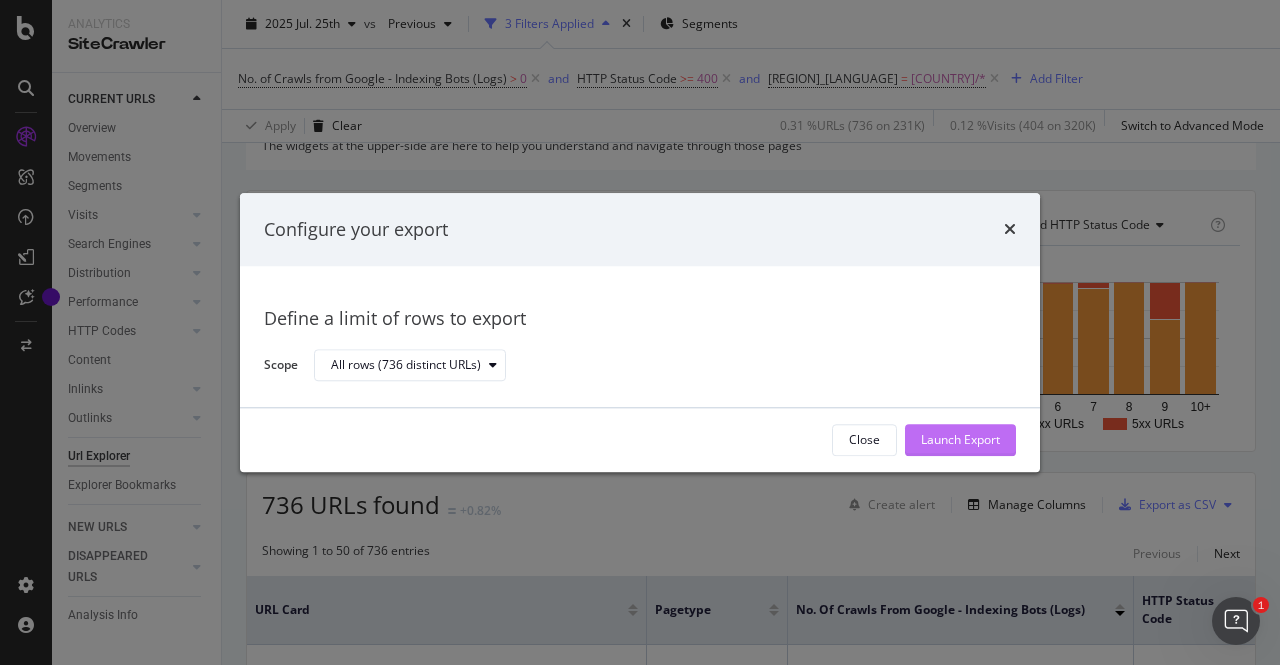 click on "Launch Export" at bounding box center [960, 440] 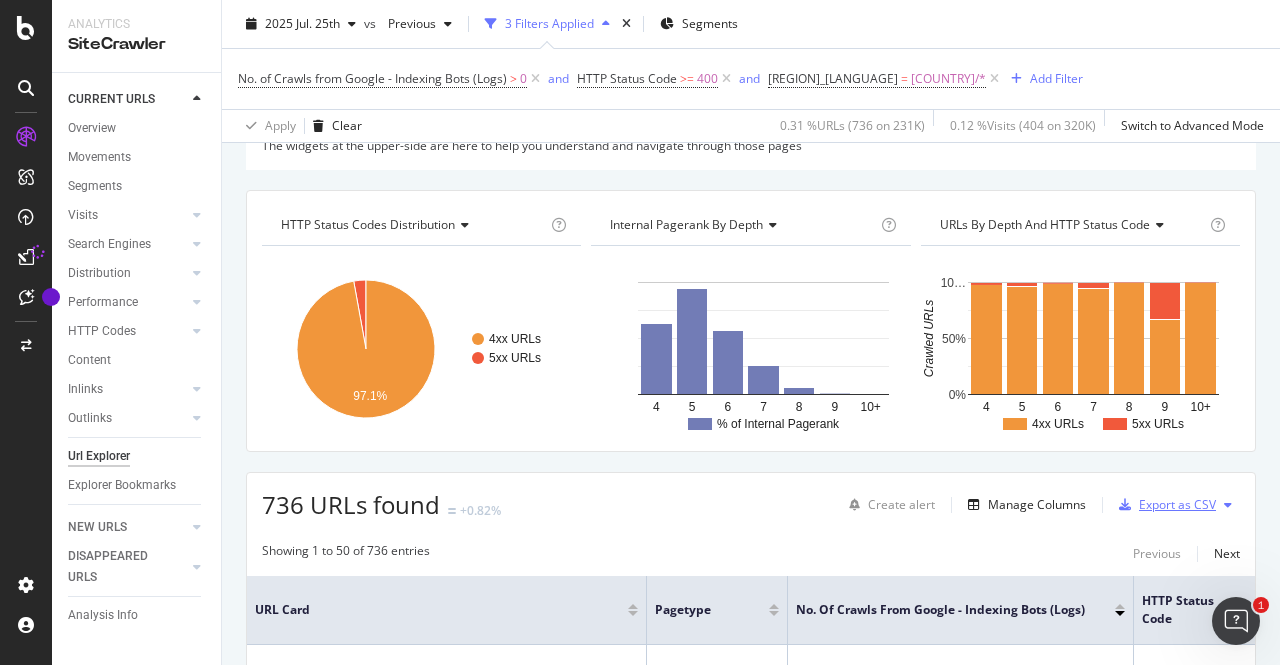click on "Export as CSV" at bounding box center [1177, 504] 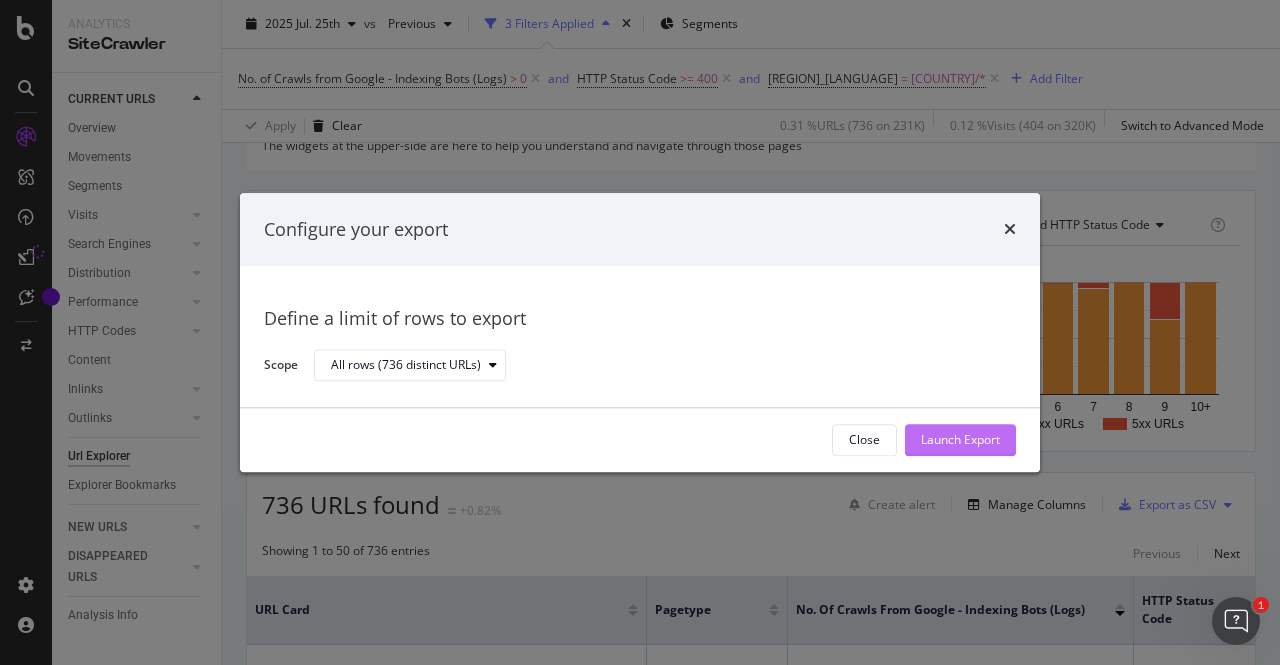 click on "Launch Export" at bounding box center [960, 440] 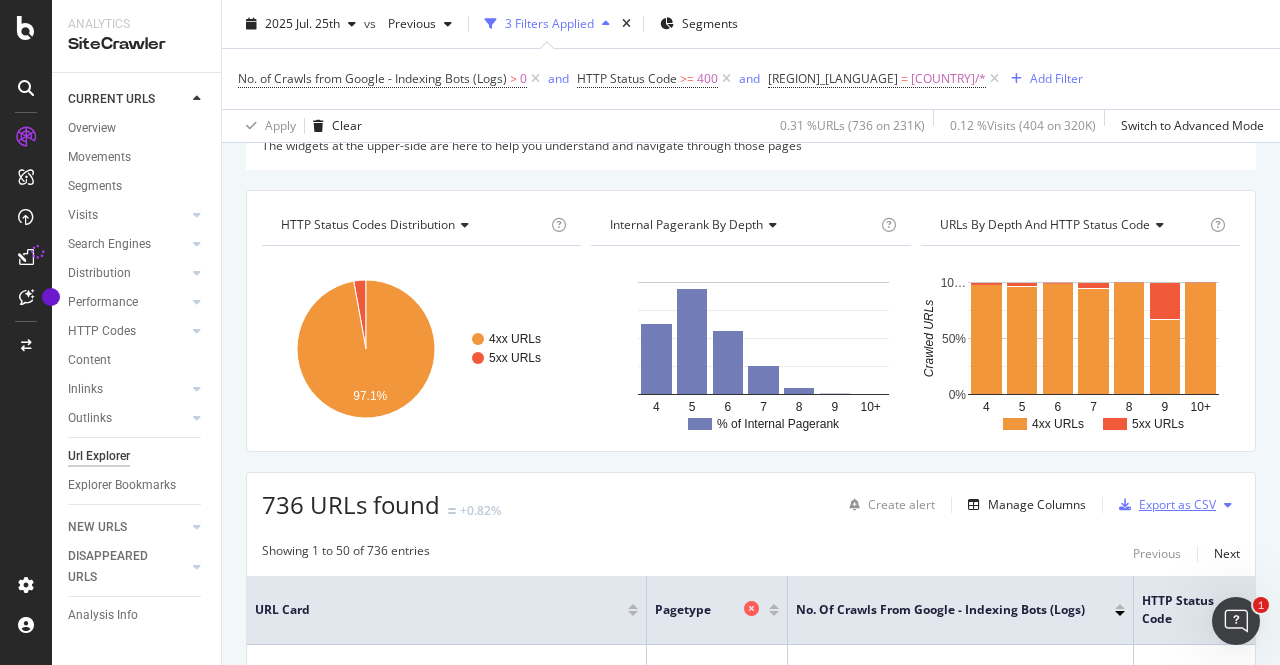 type 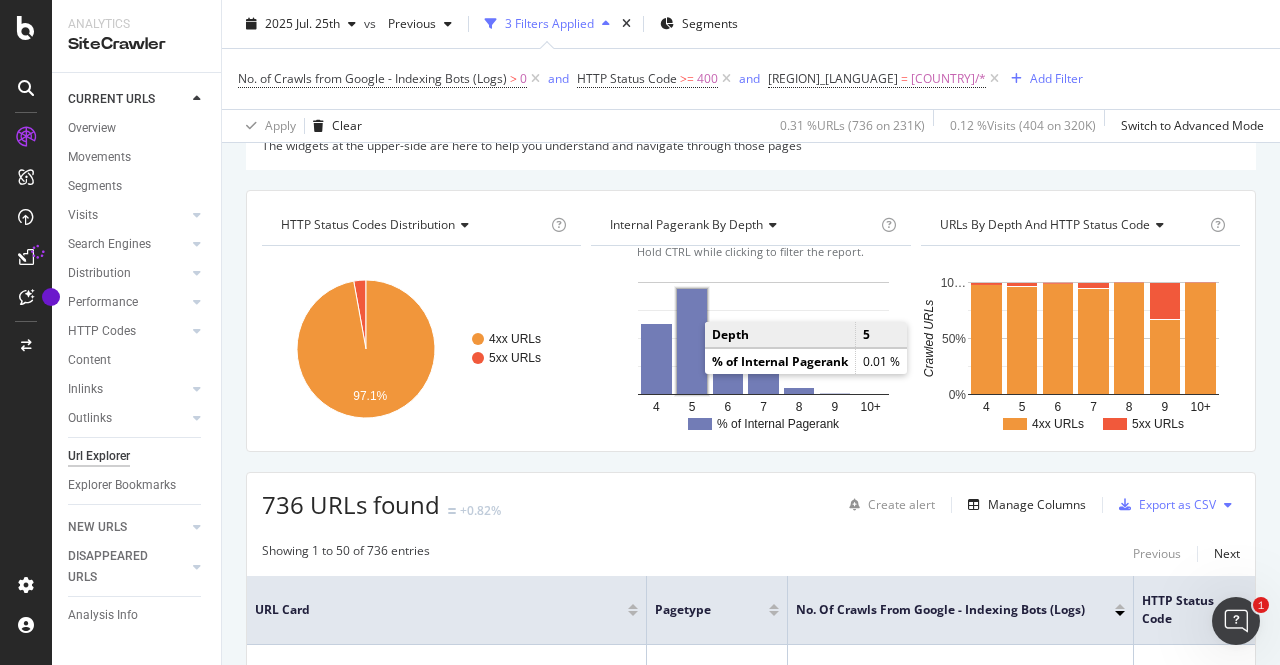 click 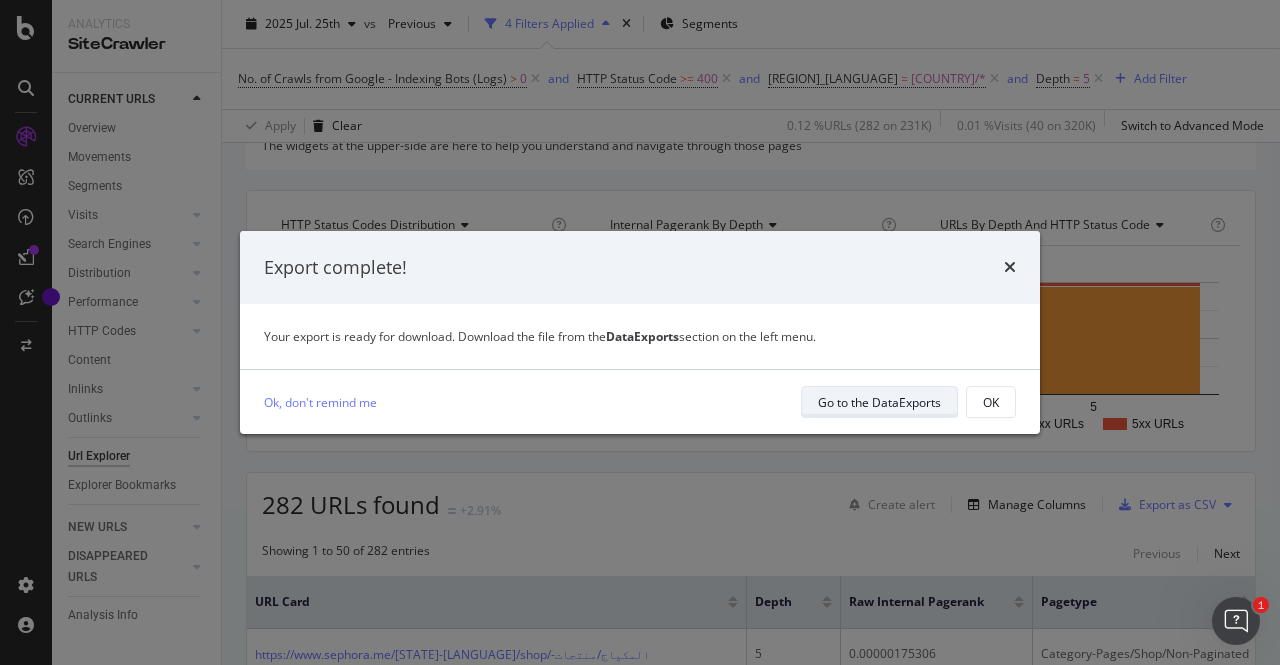 click on "Go to the DataExports" at bounding box center [879, 402] 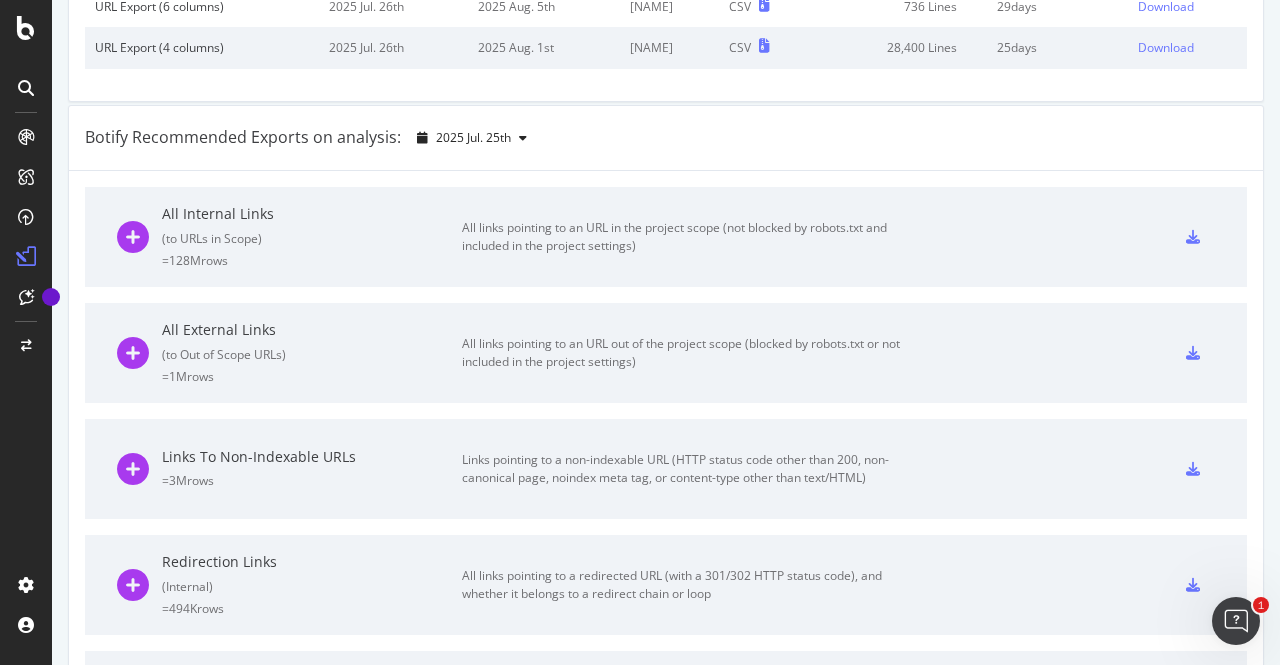scroll, scrollTop: 0, scrollLeft: 0, axis: both 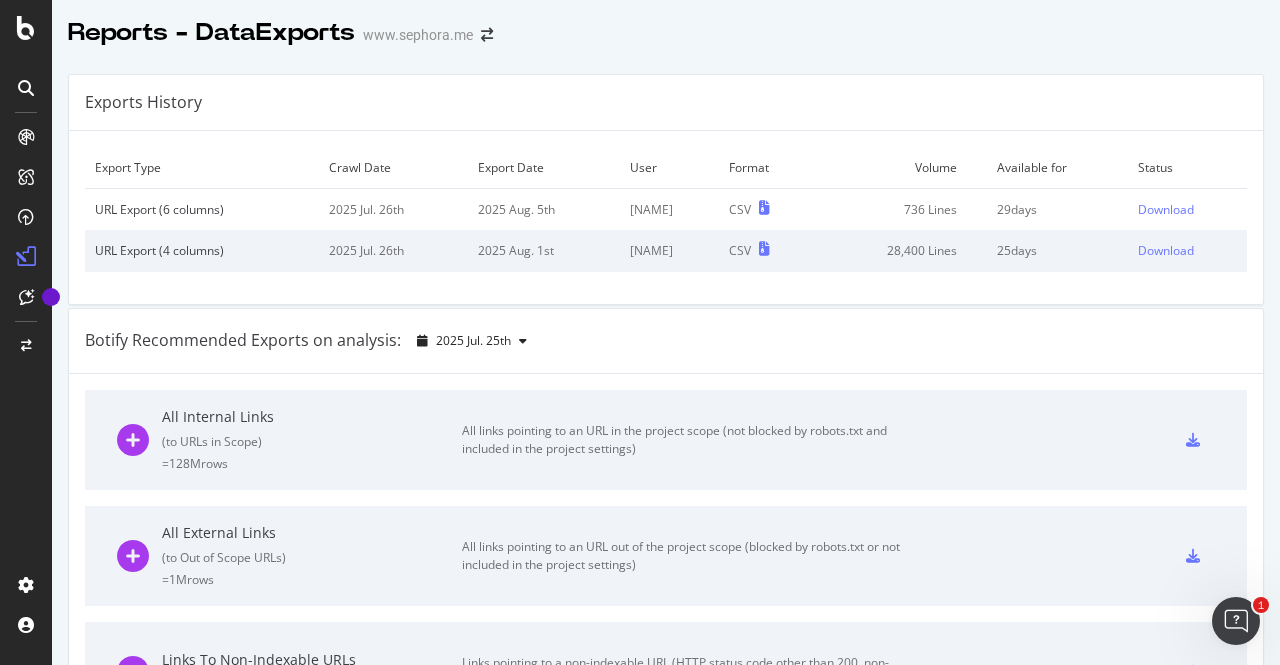 click at bounding box center [666, 54] 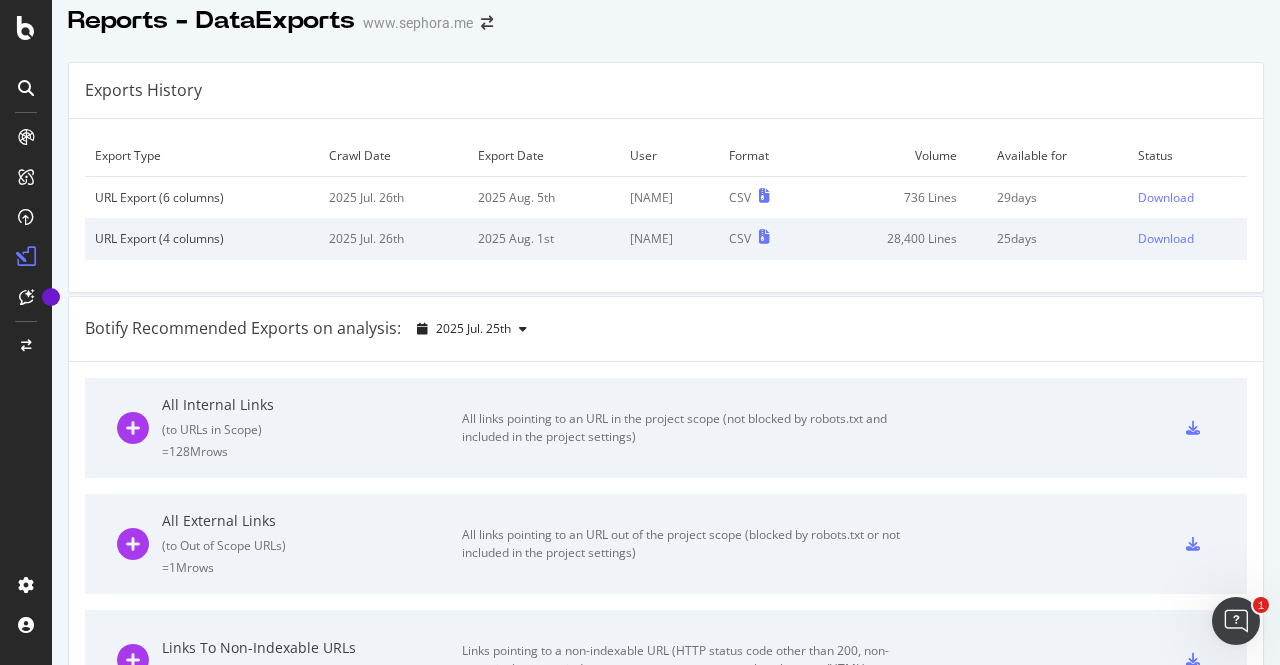scroll, scrollTop: 0, scrollLeft: 0, axis: both 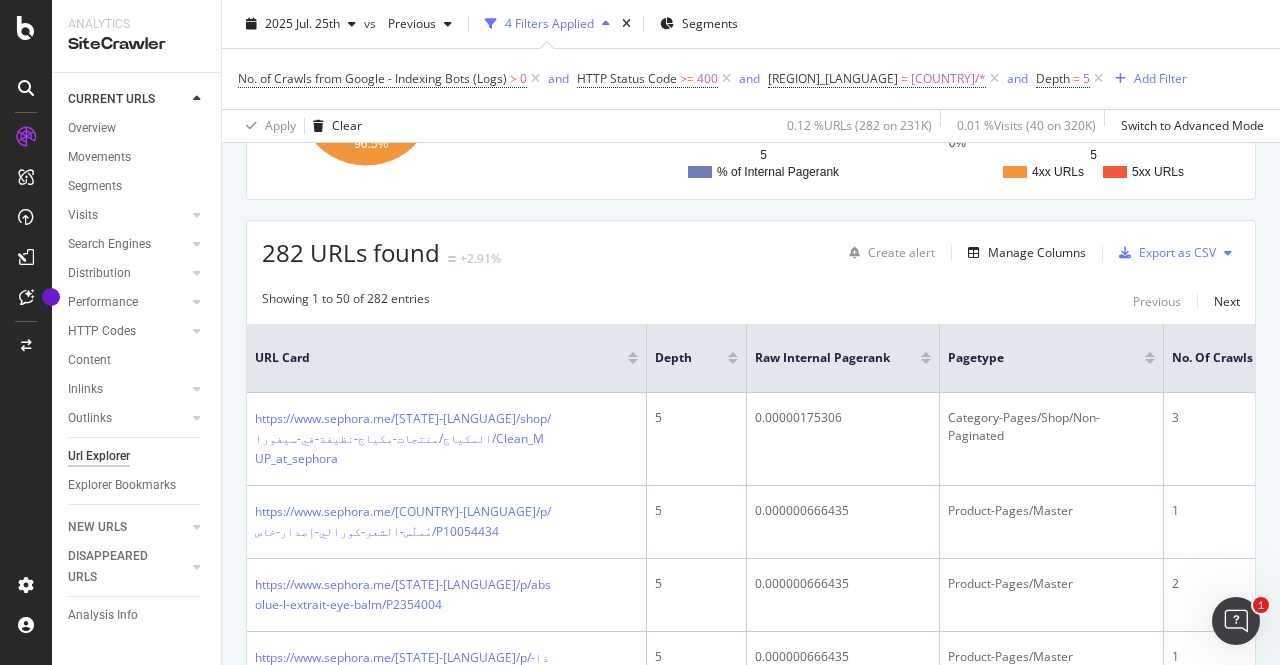 click at bounding box center (1228, 253) 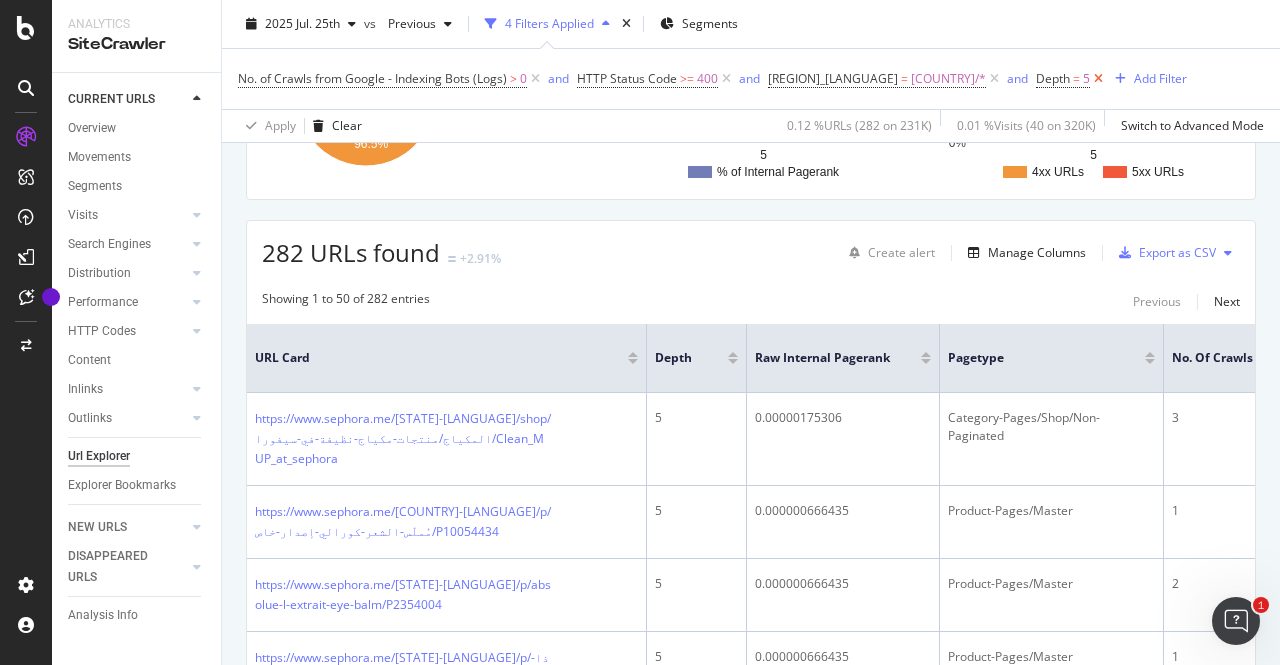 click at bounding box center (1098, 79) 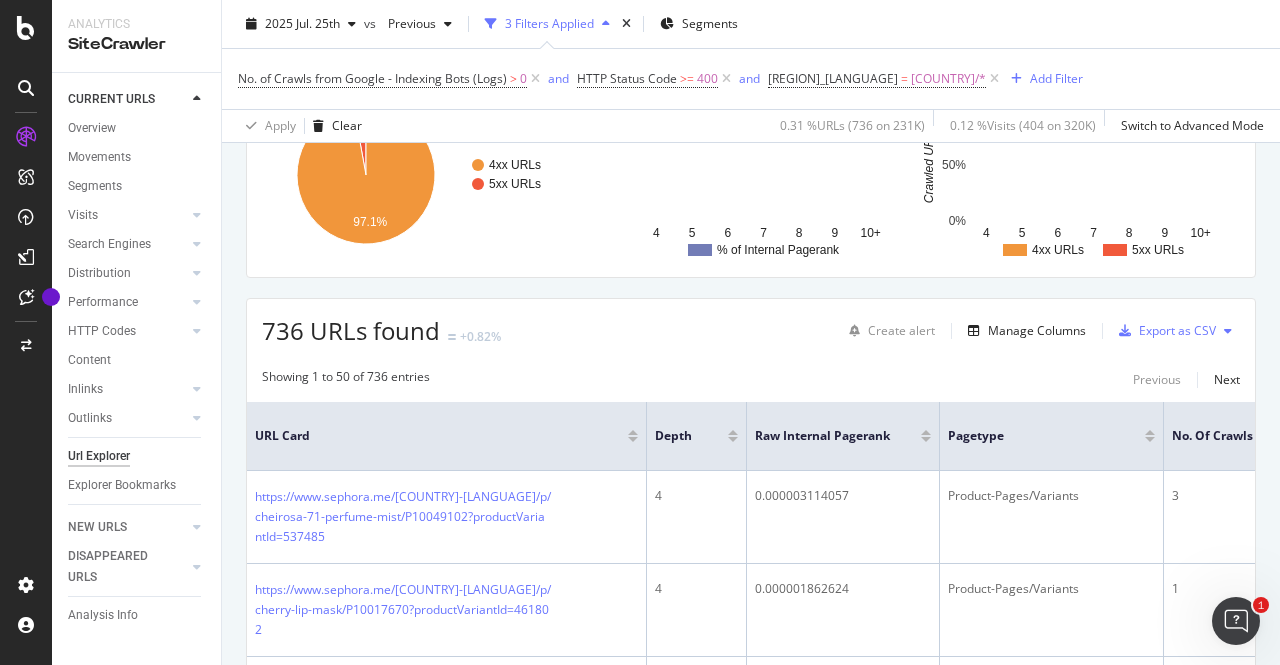 scroll, scrollTop: 418, scrollLeft: 0, axis: vertical 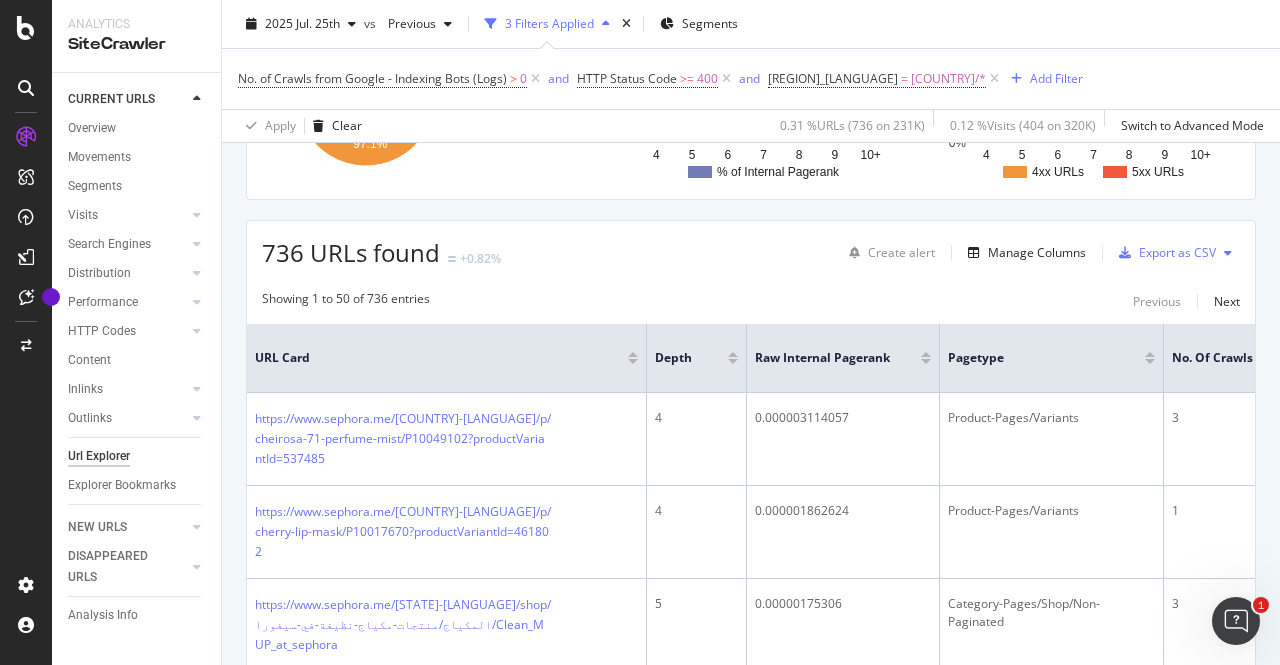 click at bounding box center (1228, 253) 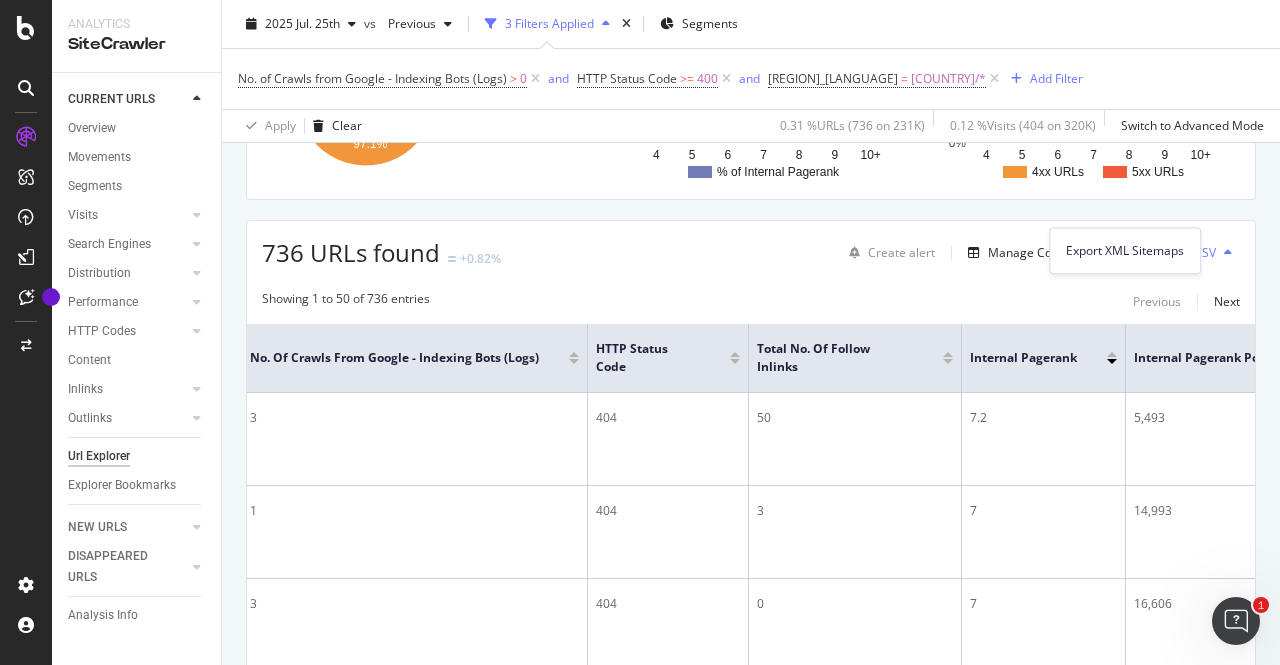 scroll, scrollTop: 0, scrollLeft: 1023, axis: horizontal 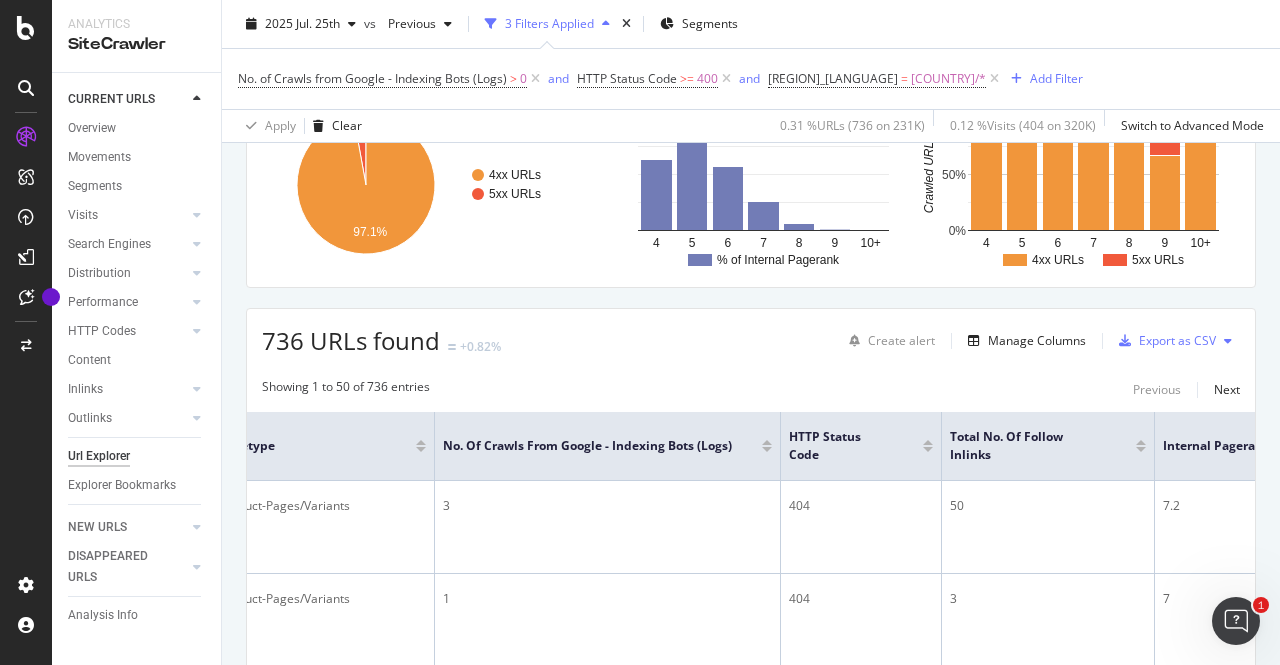 click on "Showing 1 to 50 of 736 entries Previous Next URL Card Depth Raw Internal Pagerank Pagetype No. of Crawls from Google - Indexing Bots (Logs) HTTP Status Code Total No. of Follow Inlinks Internal Pagerank Internal Pagerank Position https://www.sephora.me/[STATE]-[LANGUAGE]/p/cheirosa-71-perfume-mist/P10049102?productVariantId=537485 4 0.000003114057 Product-Pages/Variants 3 404 50 7.2 5,493 https://www.sephora.me/[STATE]-[LANGUAGE]/p/cherry-lip-mask/P10017670?productVariantId=461802 4 0.000001862624 Product-Pages/Variants 1 404 3 7 14,993 https://www.sephora.me/[STATE]-[LANGUAGE]/shop/المكياج/منتجات-مكياج-نظيفة-في-سيفورا/Clean_MUP_at_sephora 5 0.00000175306 Category-Pages/Shop/Non-Paginated 3 404 0 7 16,606 https://www.sephora.me/[STATE]-[LANGUAGE]/p/paradoxe-eau-de-parfum/P10042190?productVariantId=617050 4 0.000001517203 Product-Pages/Variants 3 404 27 6.9 20,649 https://www.sephora.me/[STATE]-[LANGUAGE]/p 6 0.000001232905 Content 15 404 0 6.8 29,890 https://www.sephora.me/[STATE]-[LANGUAGE]/p/lovefest-cream-blush/P10041213?productVariantId=619697 4 1 404" at bounding box center [751, 2442] 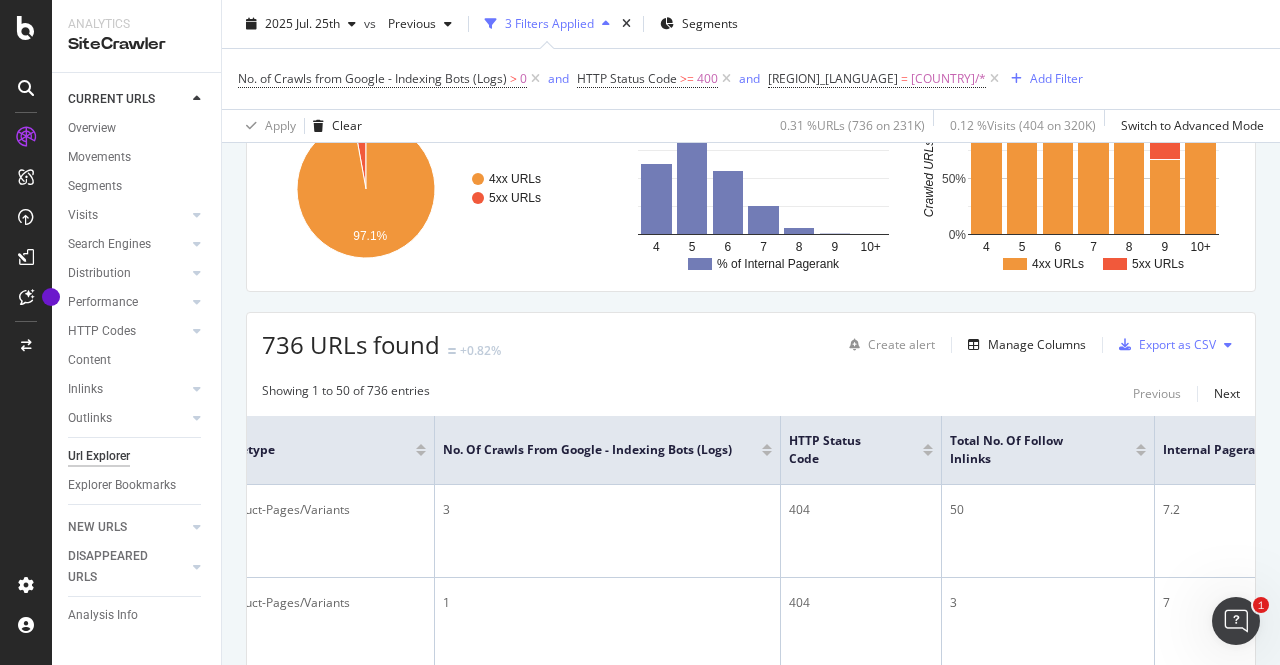 scroll, scrollTop: 338, scrollLeft: 0, axis: vertical 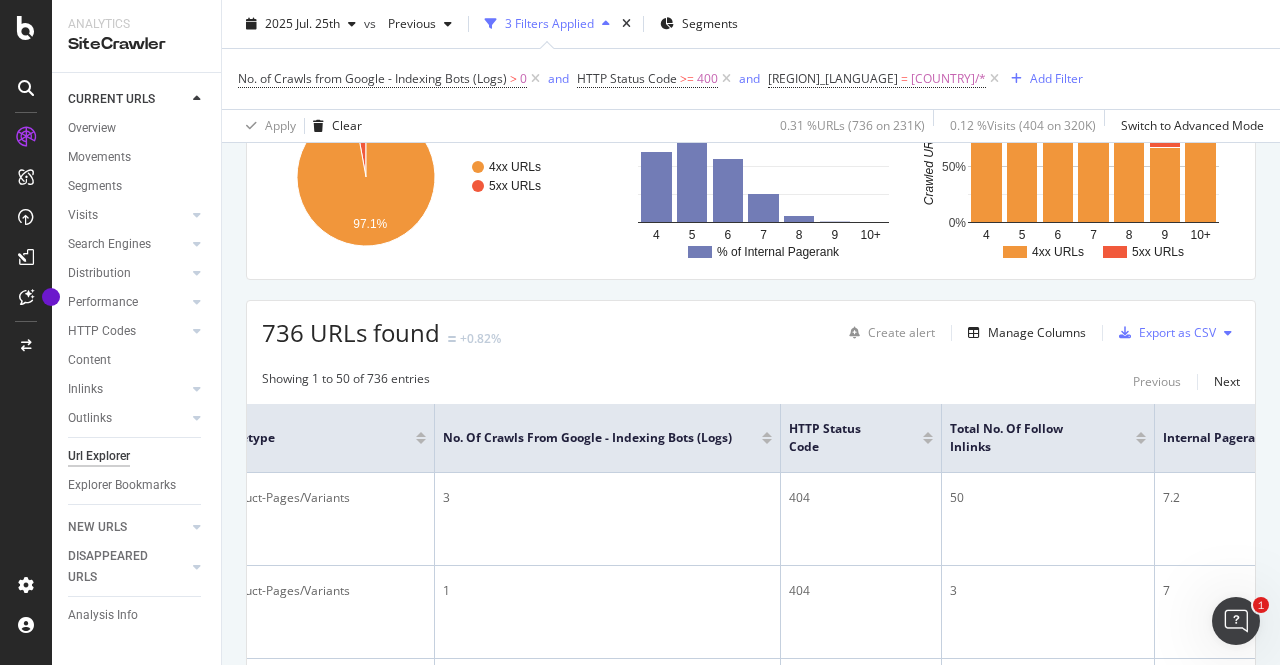 click at bounding box center [1228, 333] 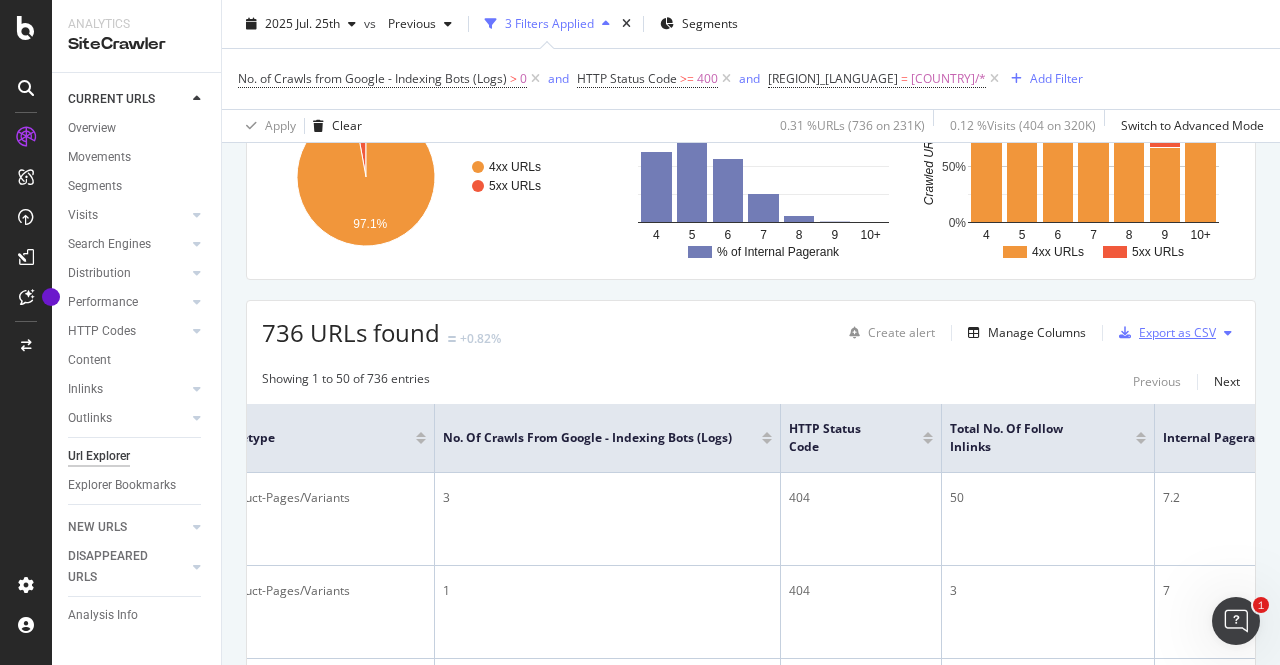 click on "Export as CSV" at bounding box center [1177, 332] 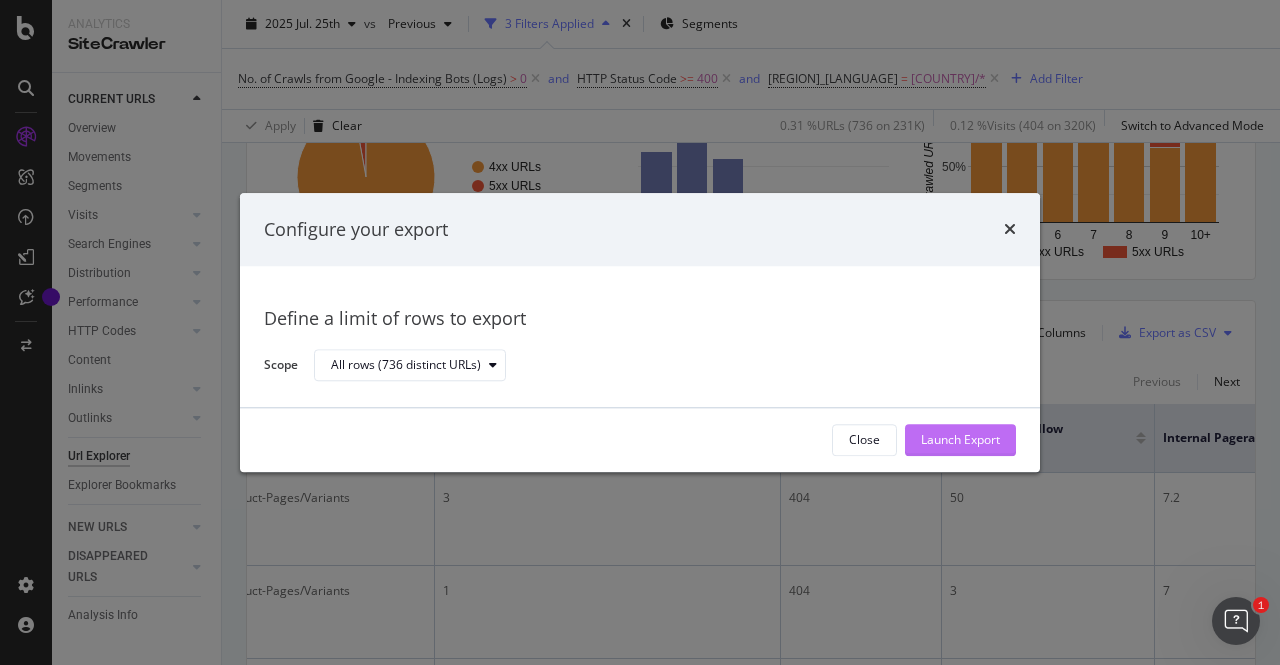 click on "Launch Export" at bounding box center [960, 440] 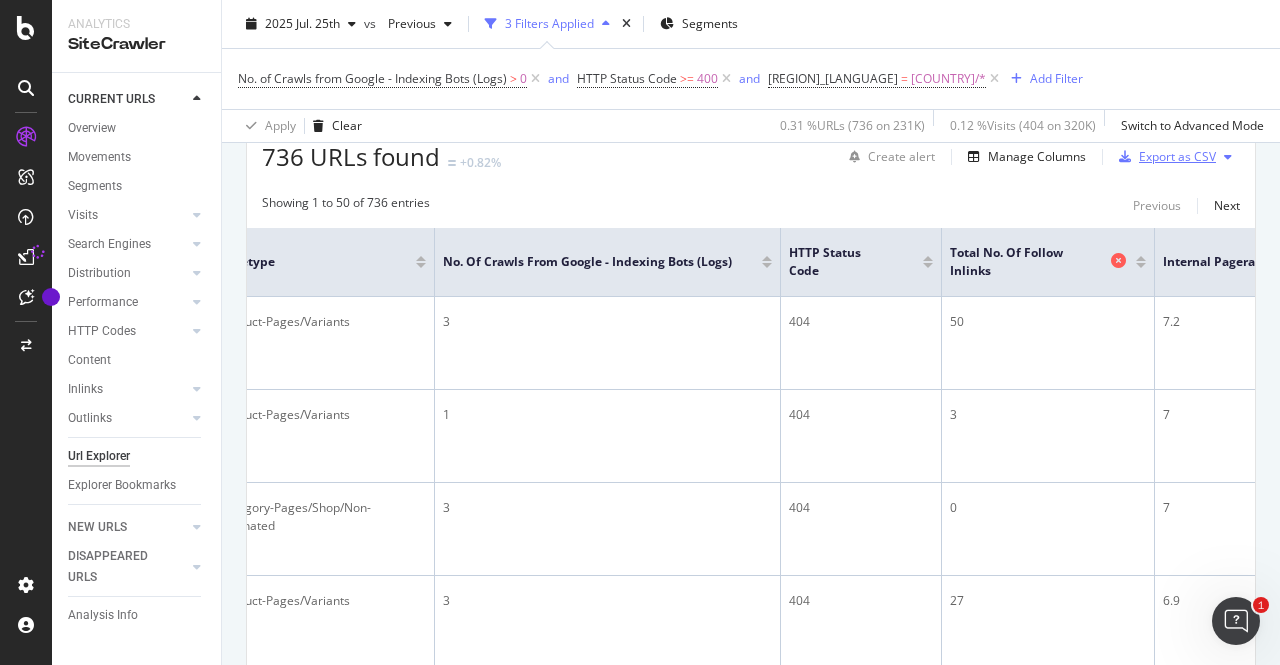 scroll, scrollTop: 410, scrollLeft: 0, axis: vertical 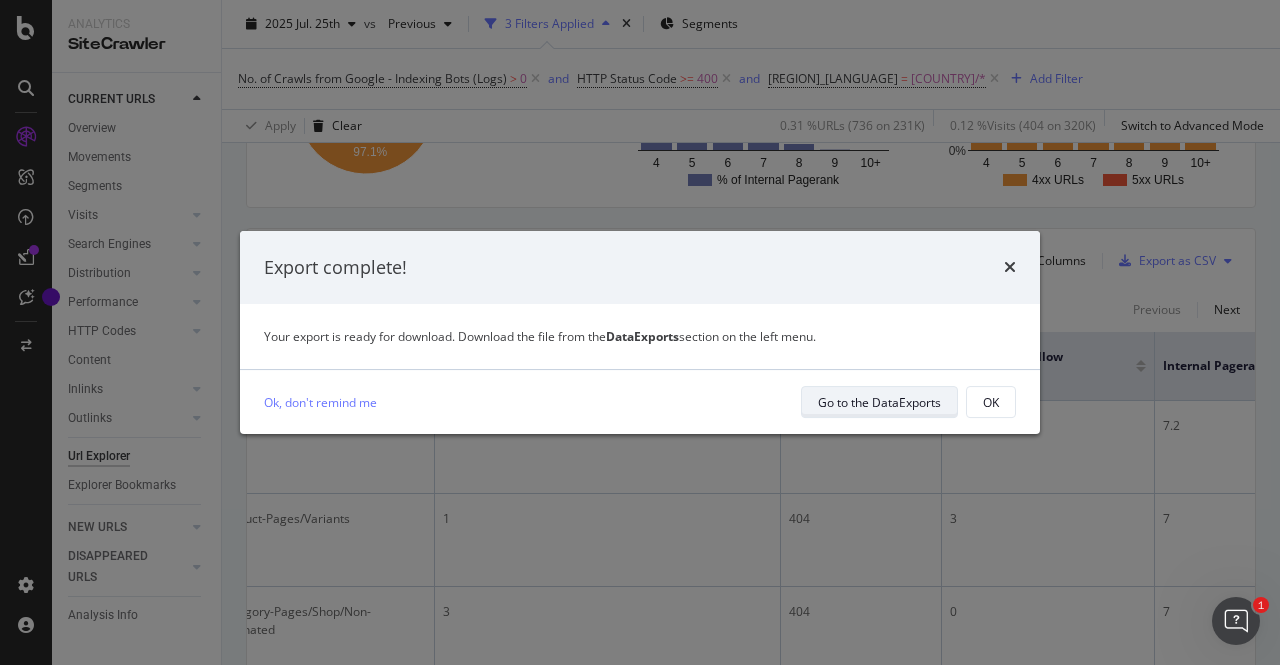 click on "Go to the DataExports" at bounding box center (879, 402) 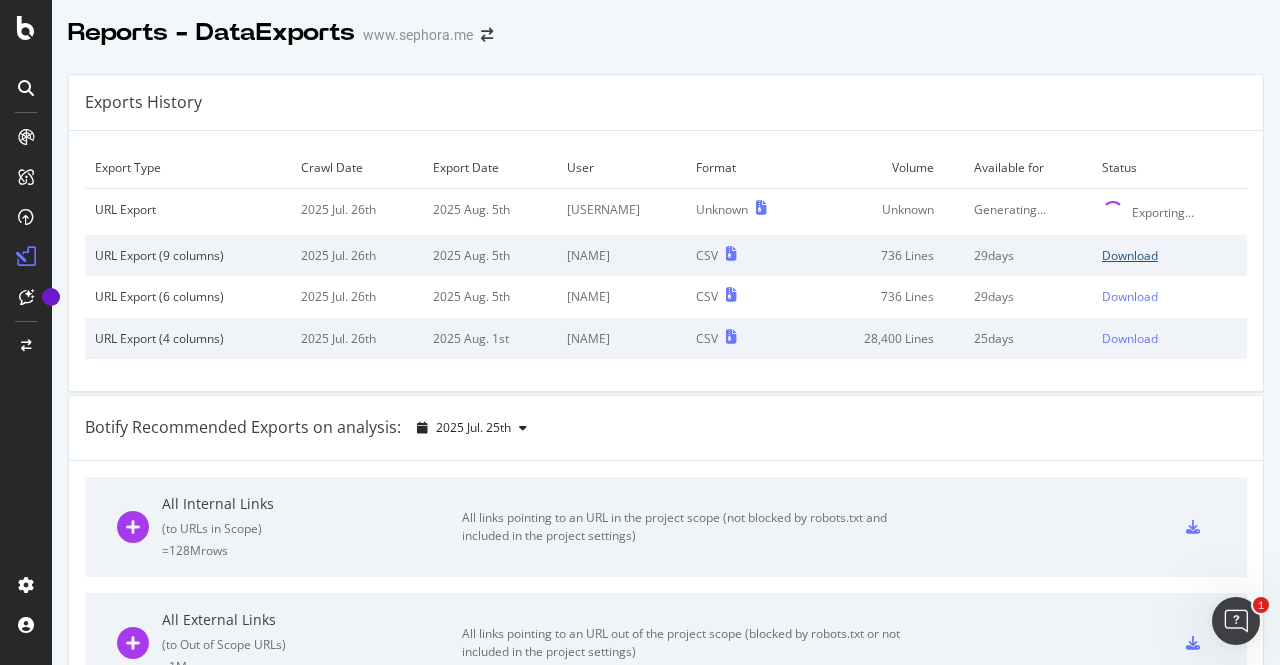 click on "Download" at bounding box center (1130, 255) 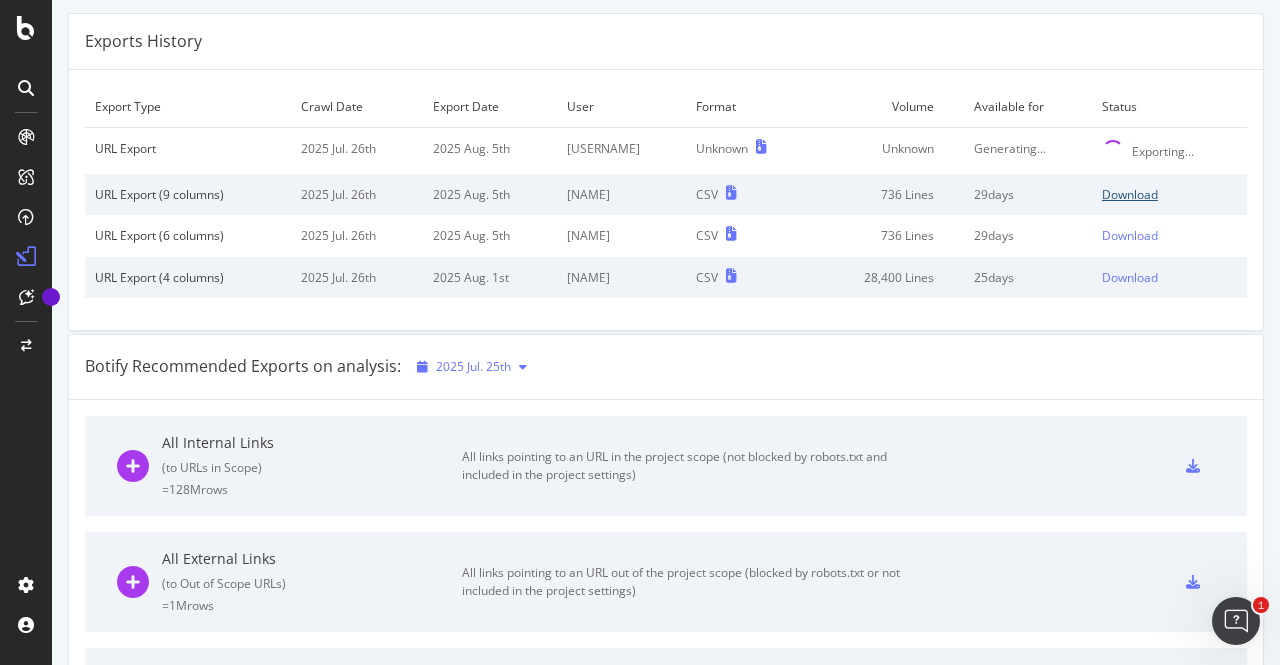 scroll, scrollTop: 0, scrollLeft: 0, axis: both 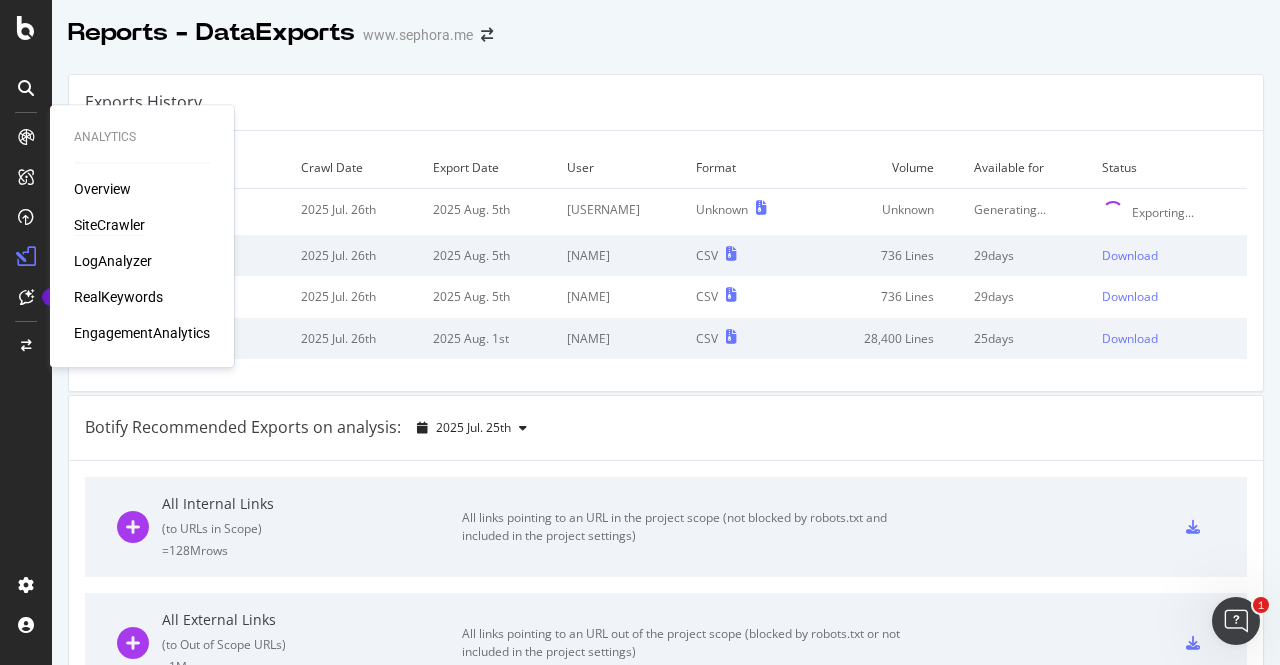 click on "SiteCrawler" at bounding box center (109, 225) 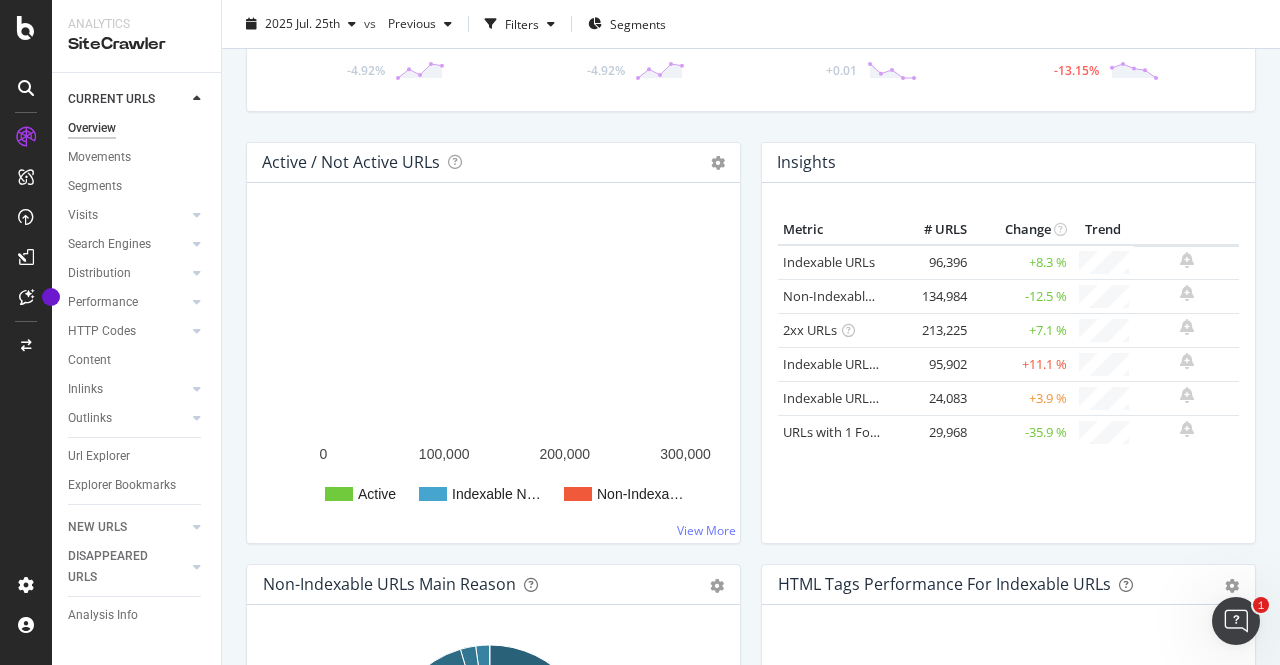 scroll, scrollTop: 0, scrollLeft: 0, axis: both 